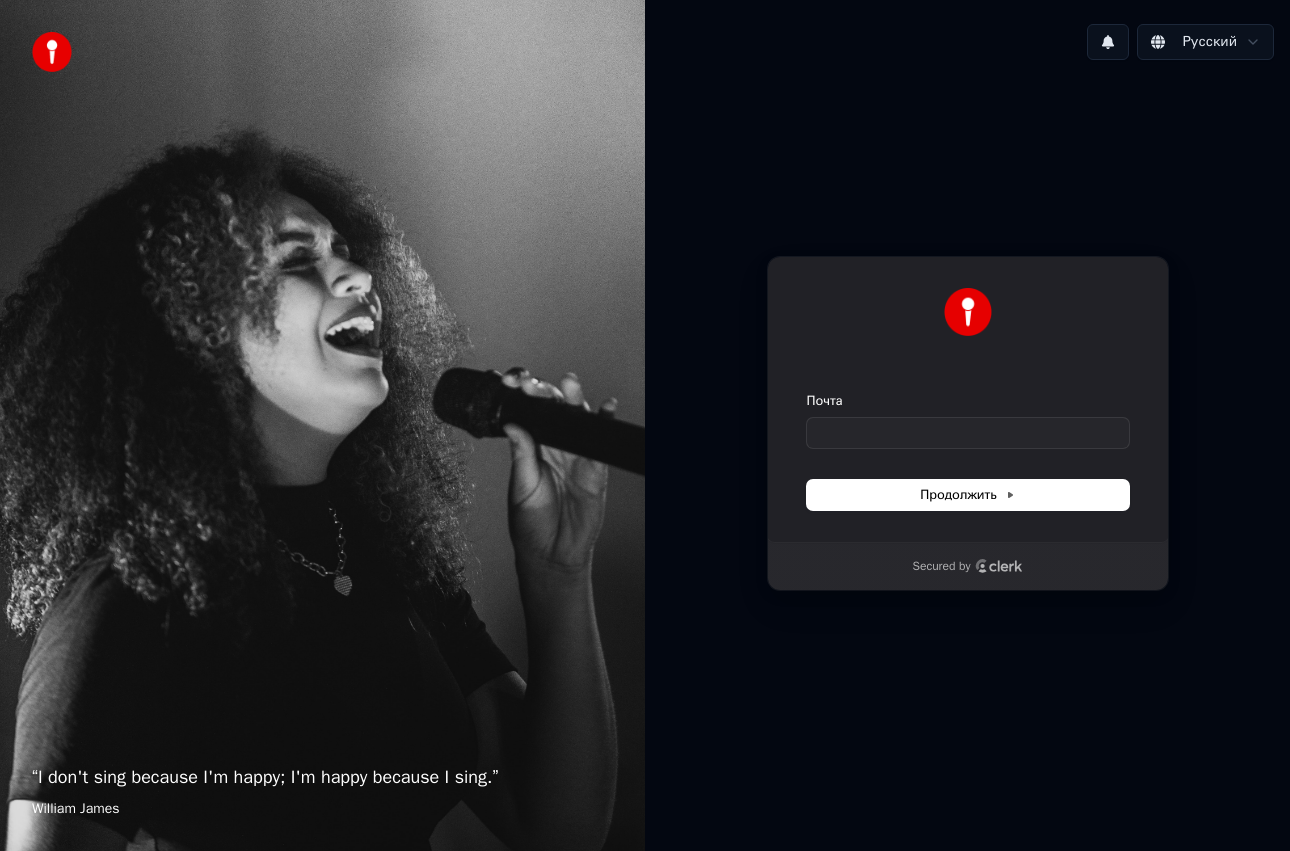 scroll, scrollTop: 0, scrollLeft: 0, axis: both 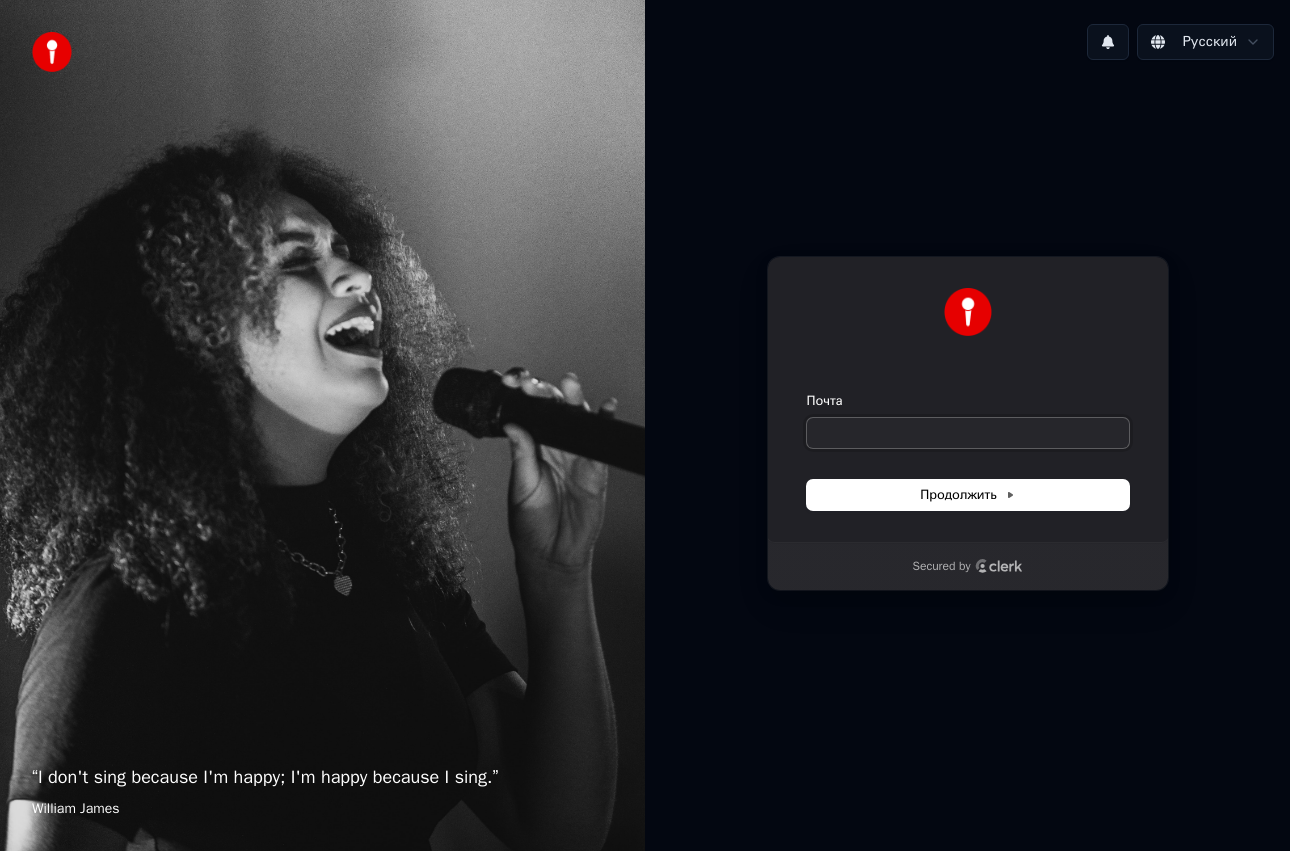 click on "Почта" at bounding box center [968, 433] 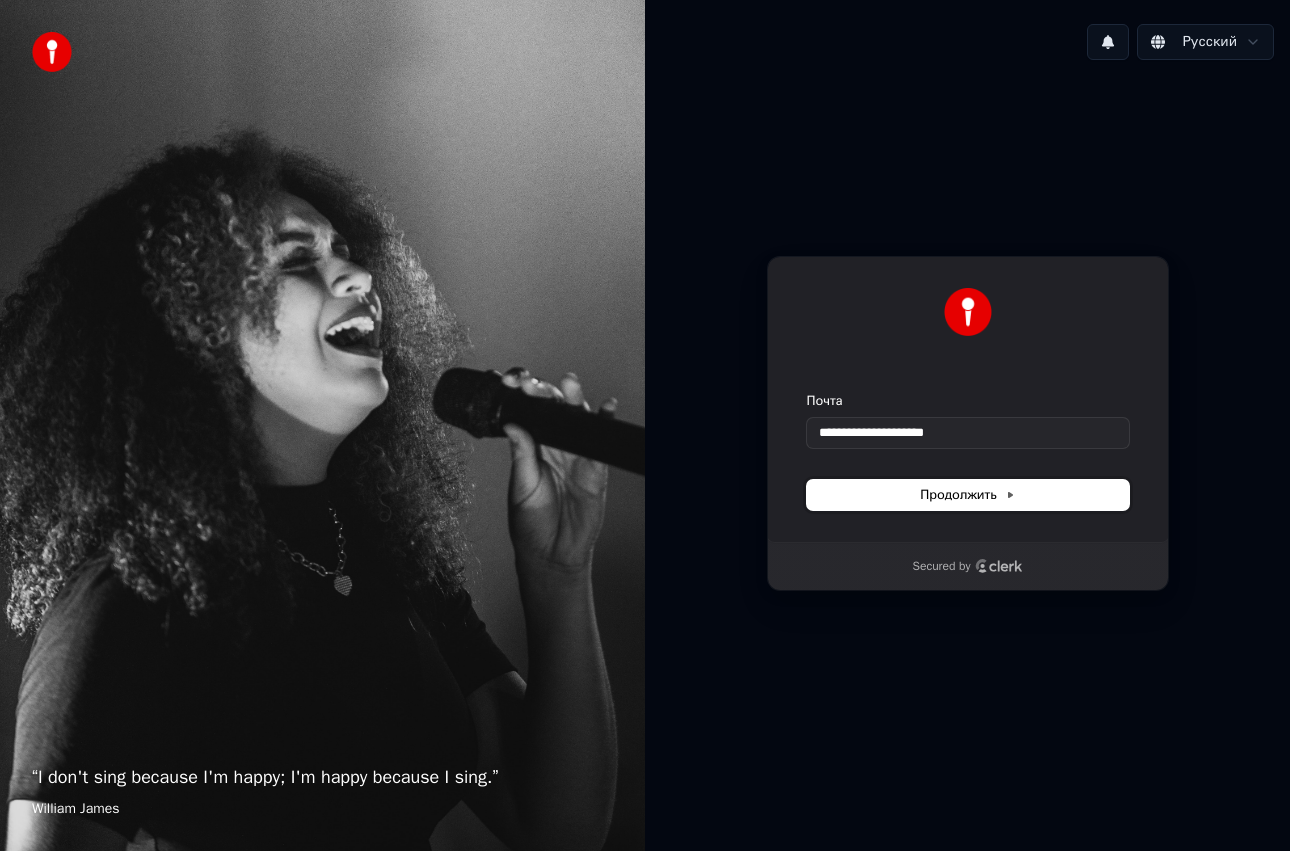 click on "Продолжить" at bounding box center (968, 495) 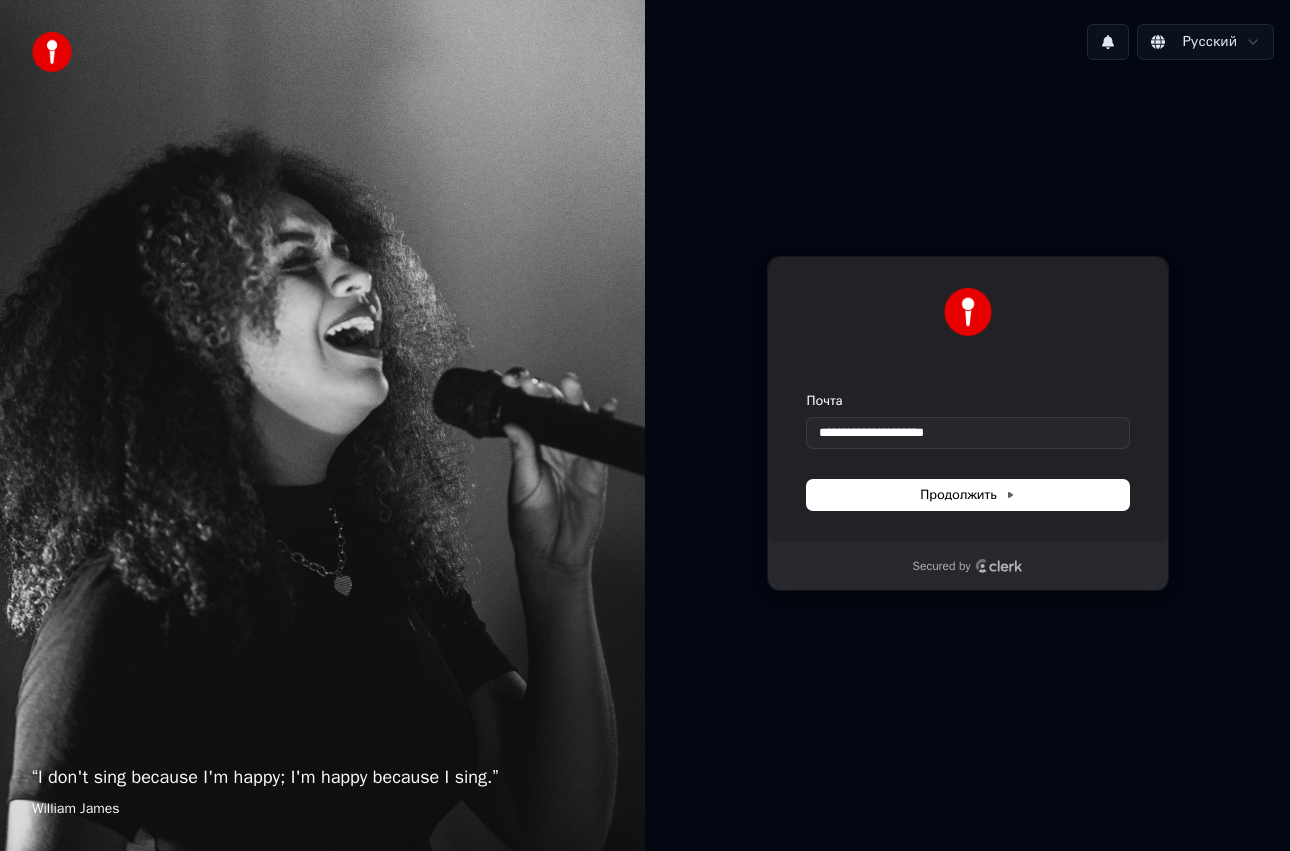type on "**********" 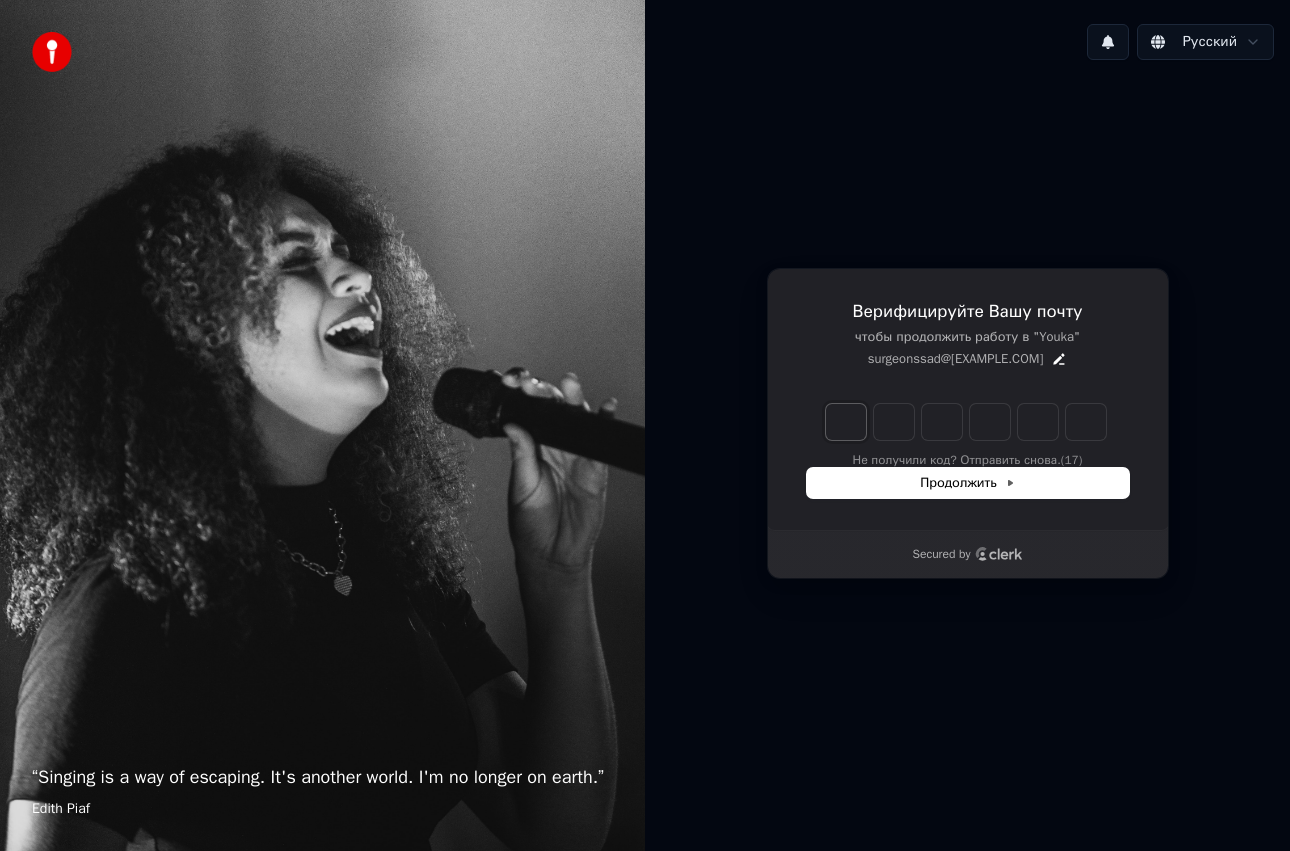 type on "*" 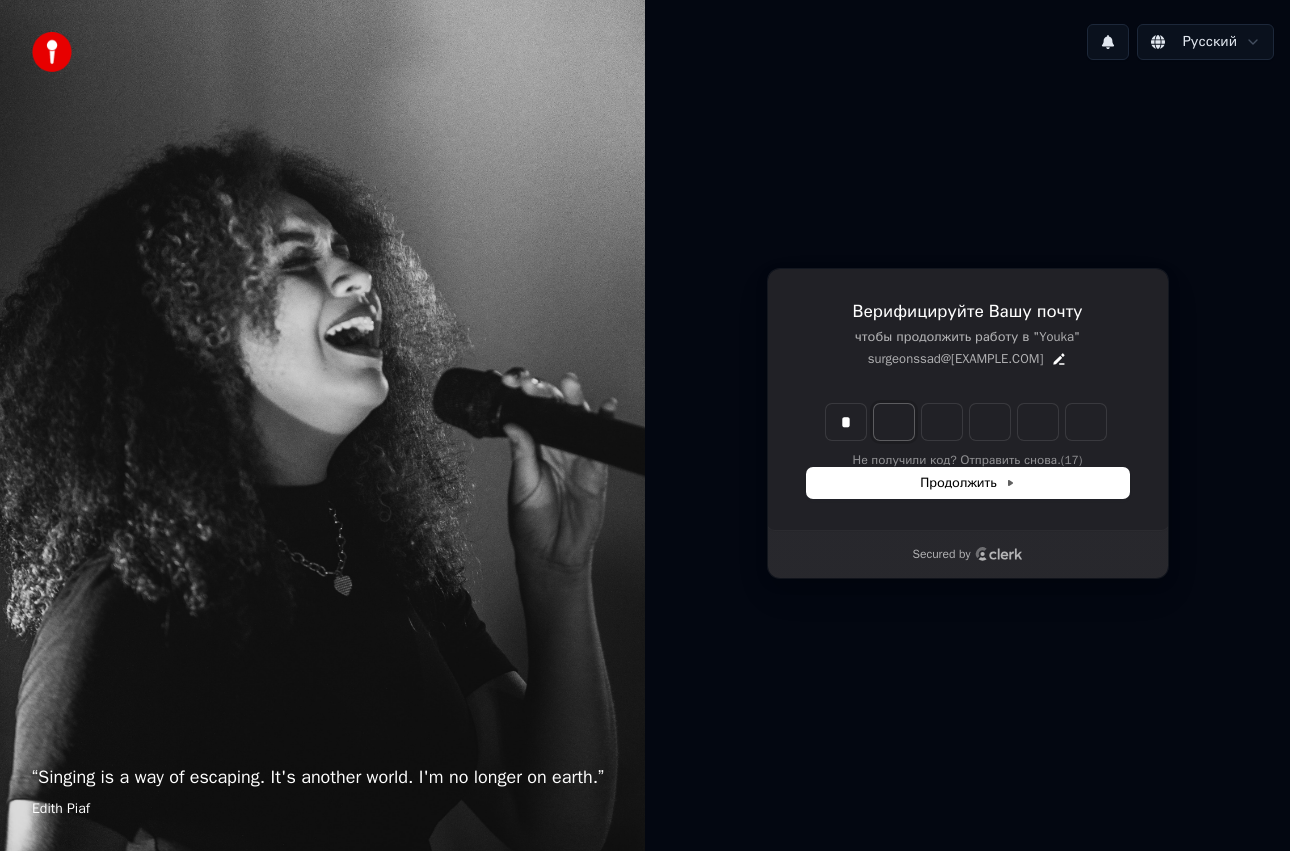 type on "*" 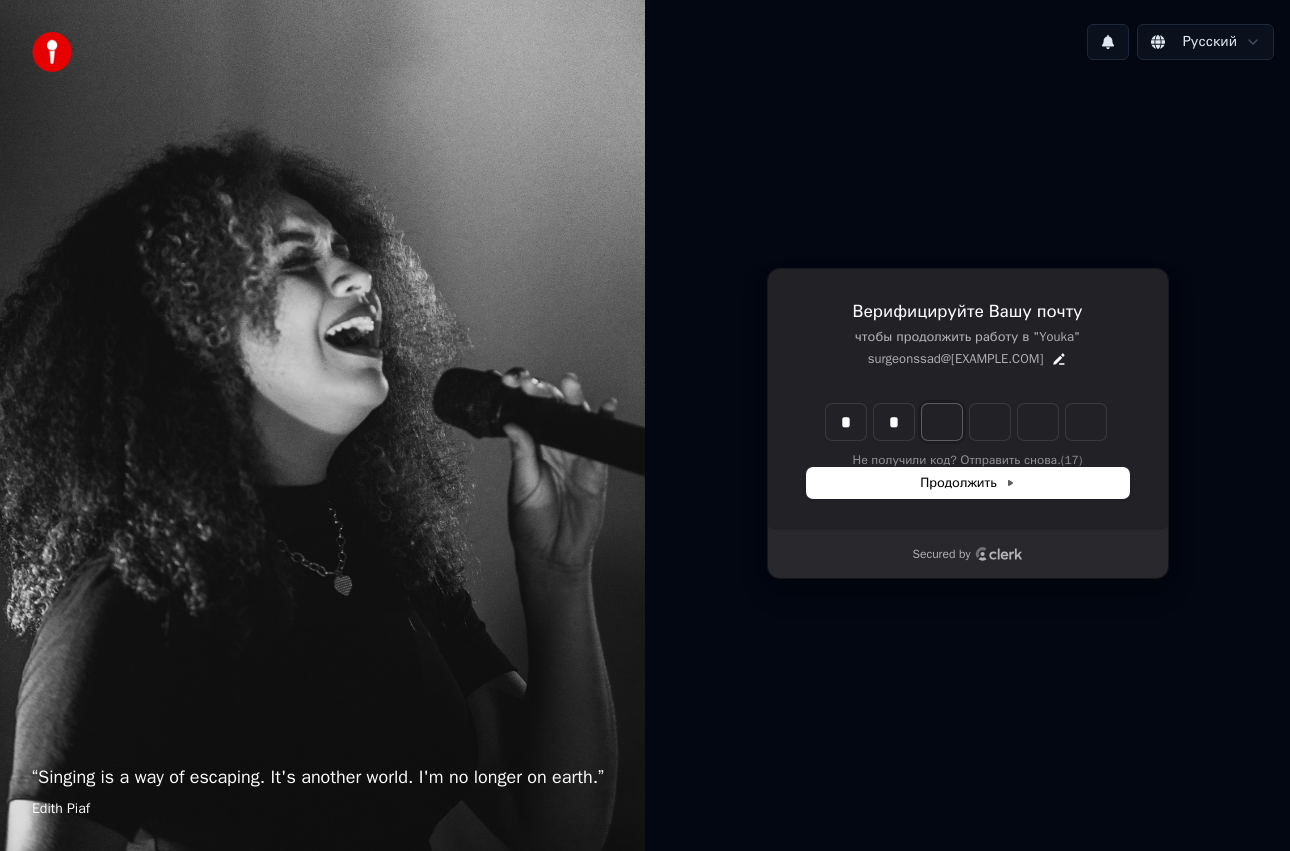 type on "**" 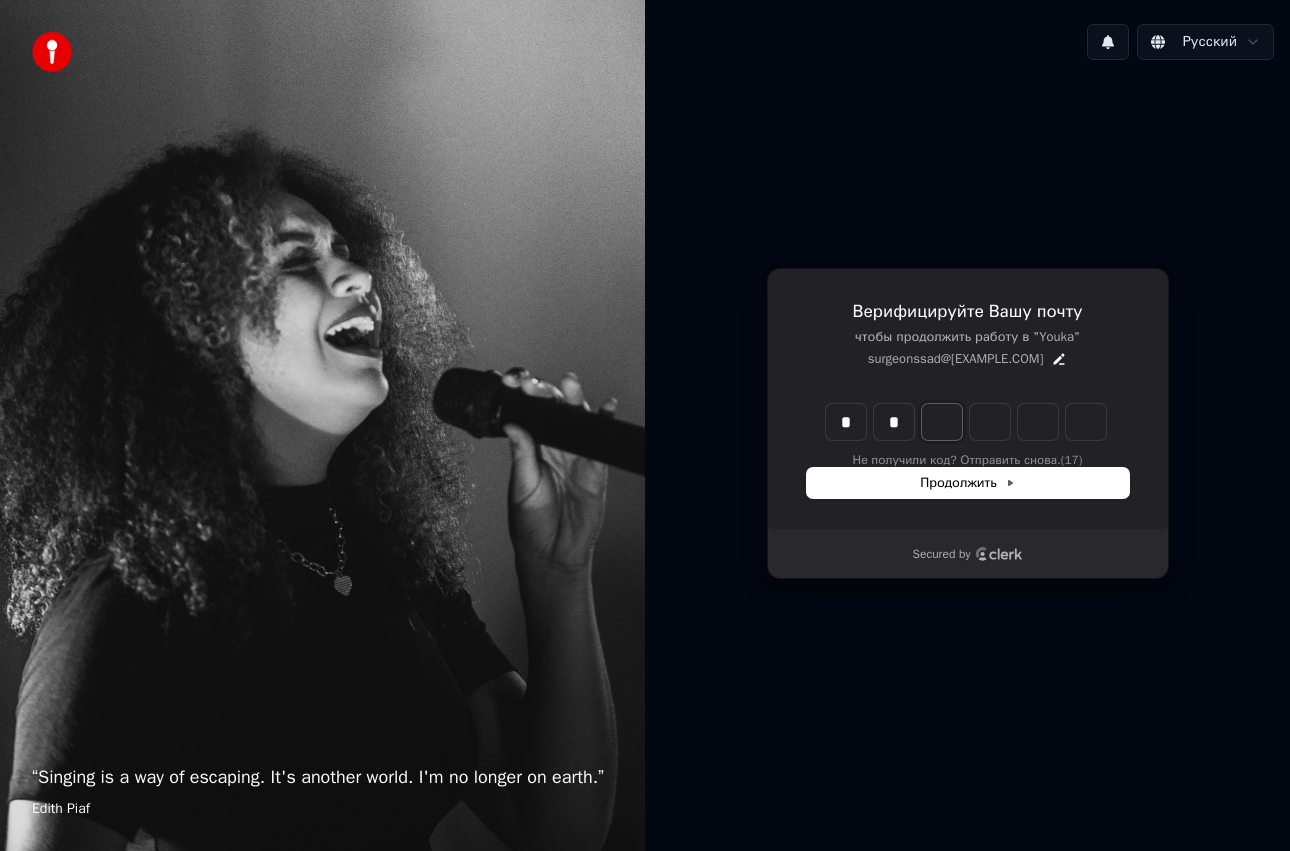 type on "*" 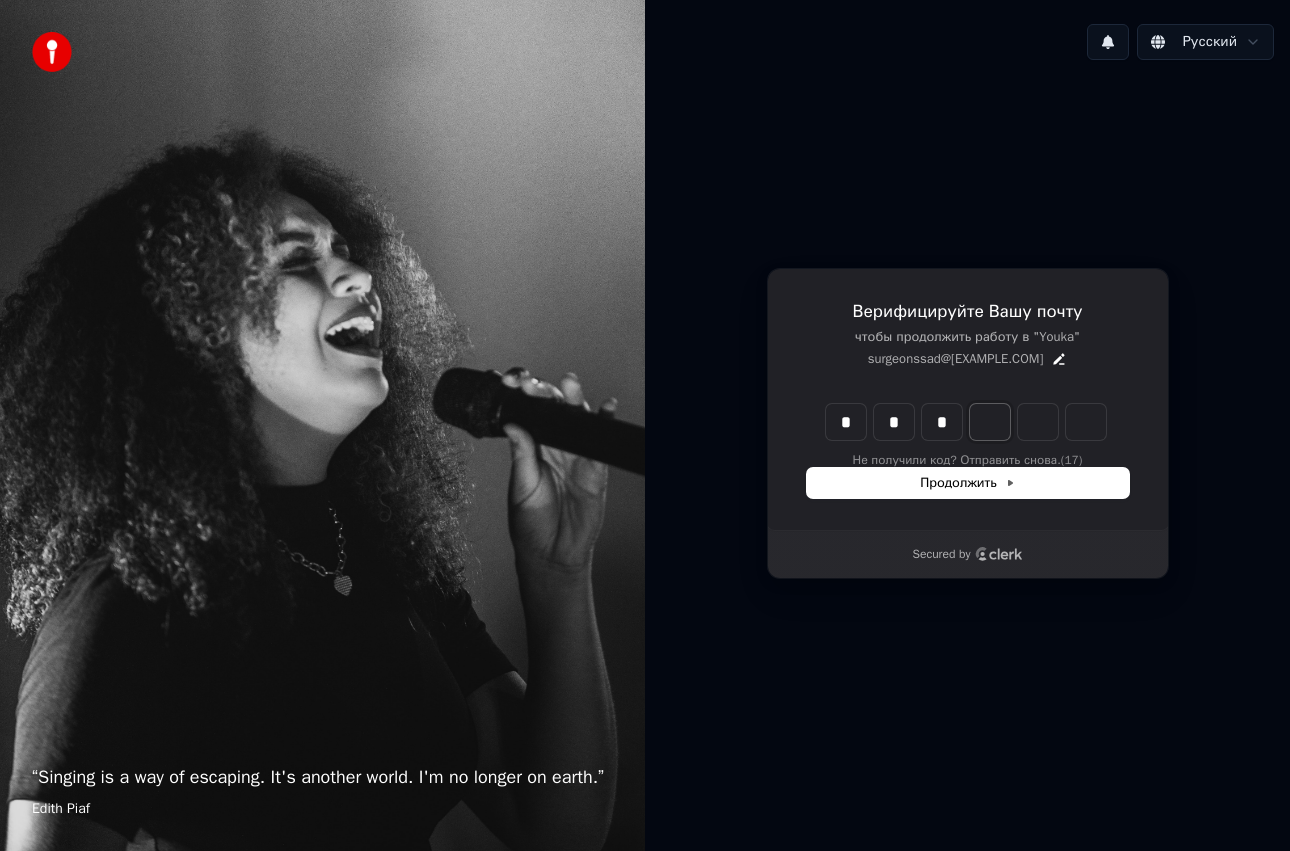 type on "***" 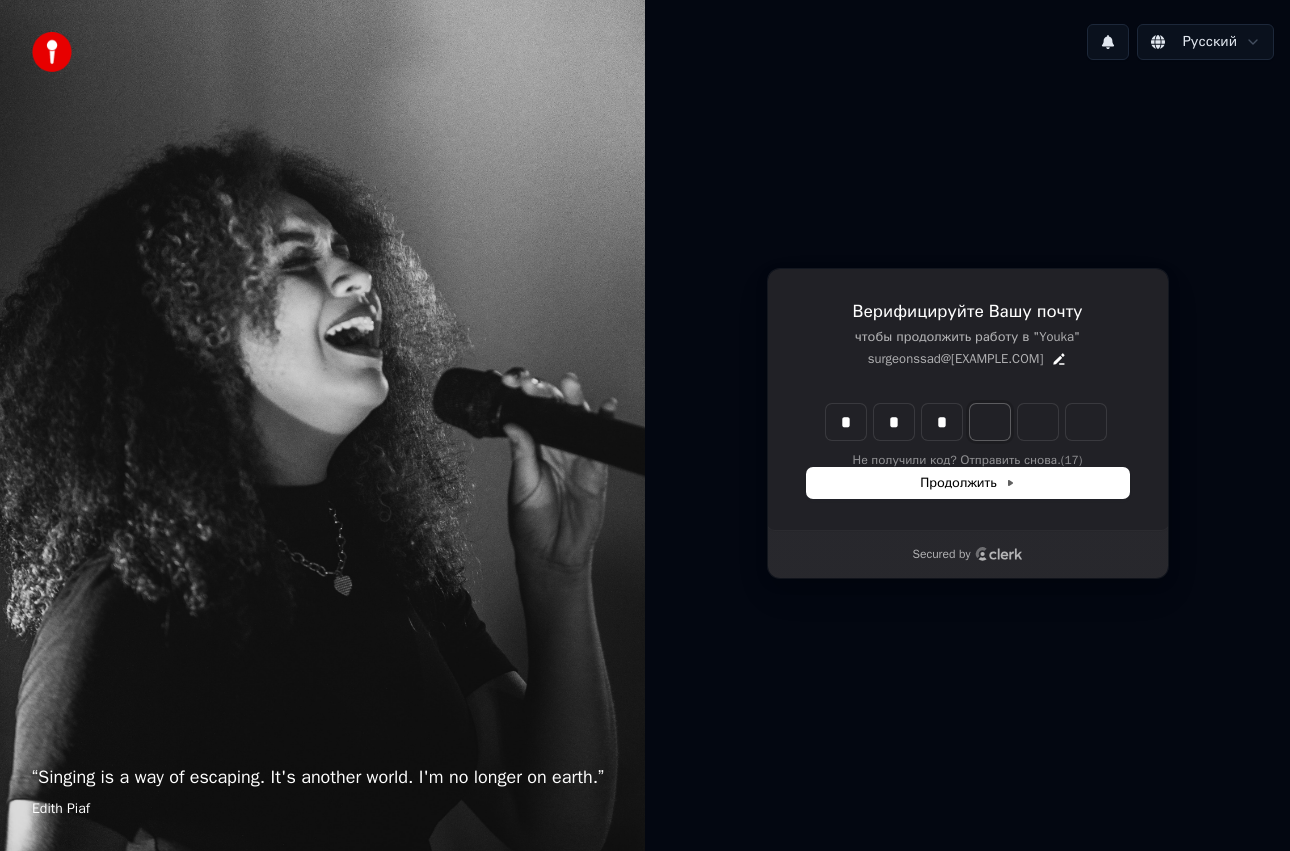 type on "*" 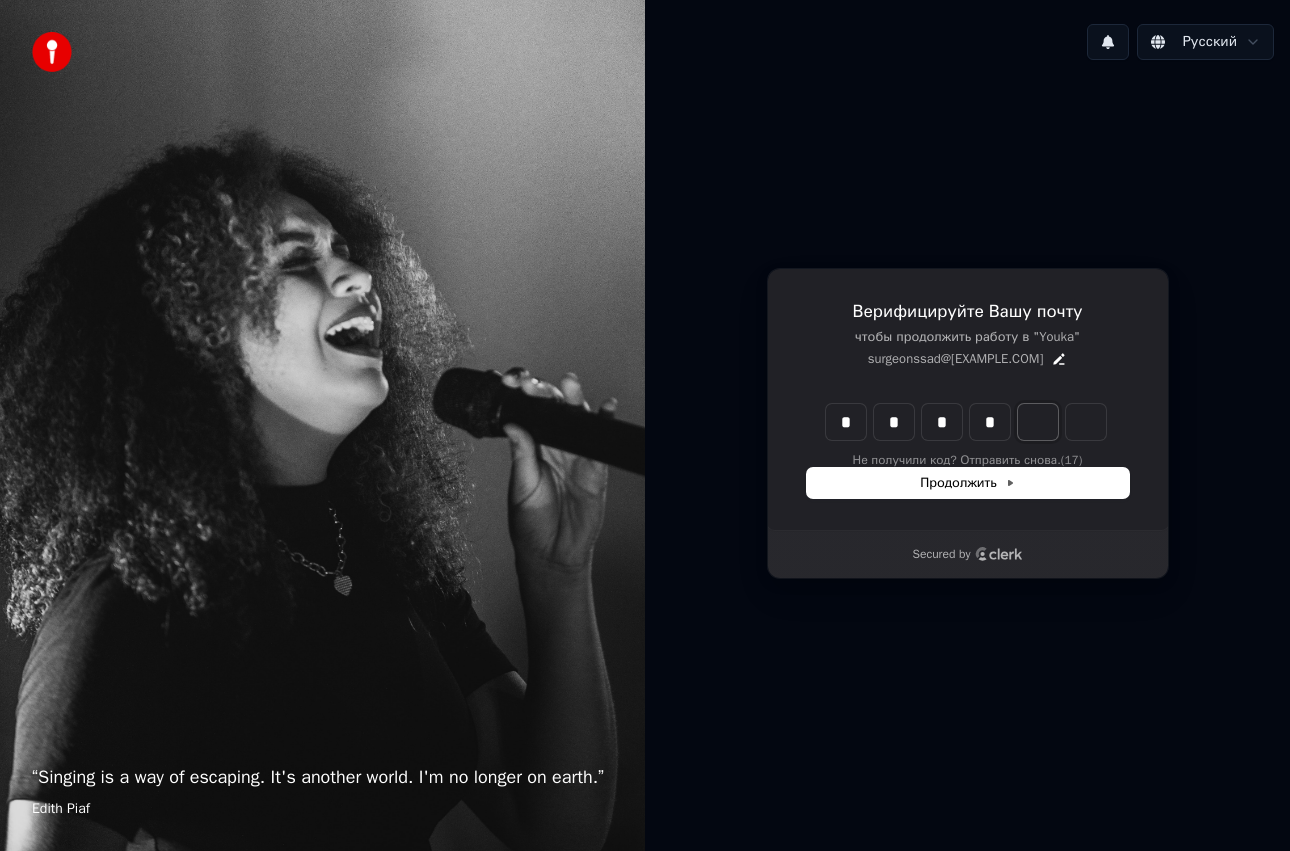 type on "****" 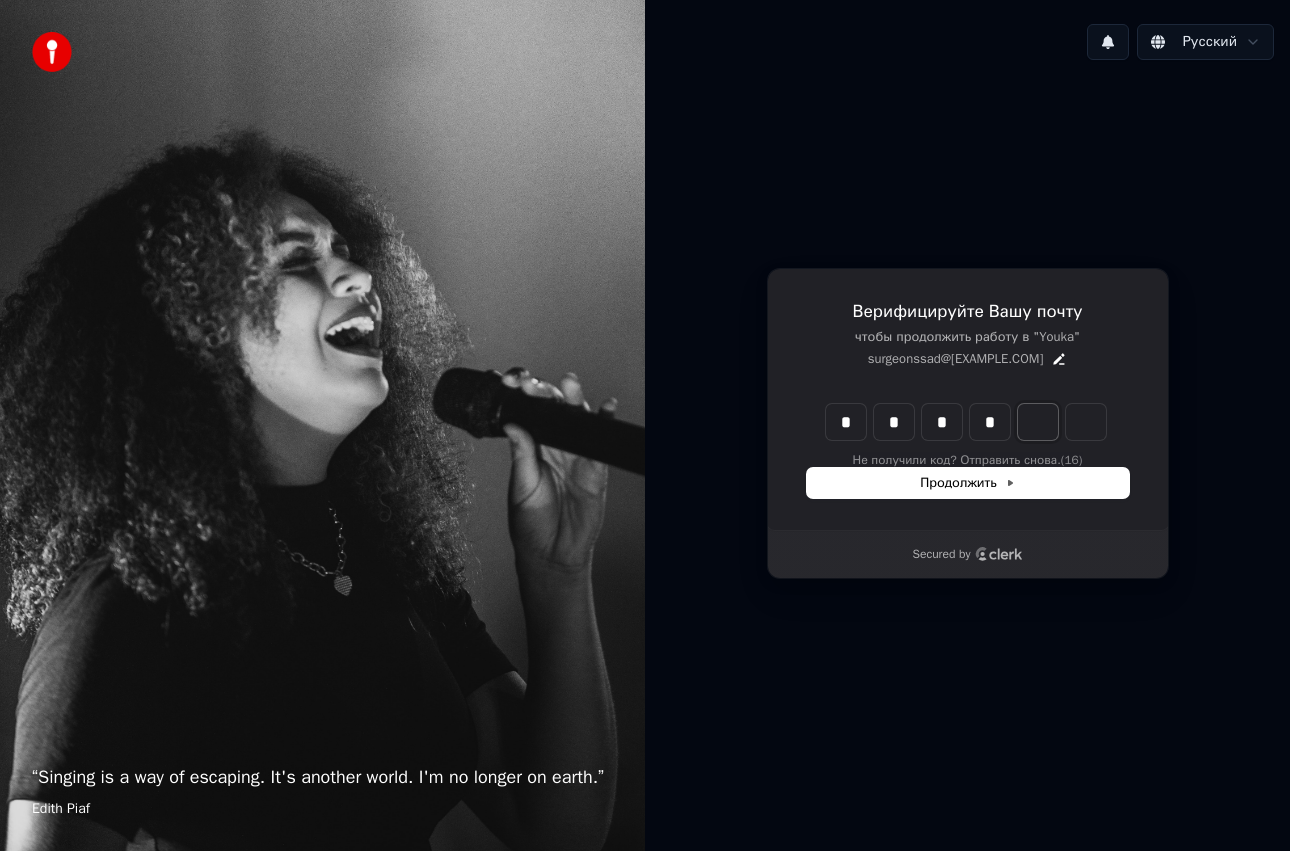 type on "*" 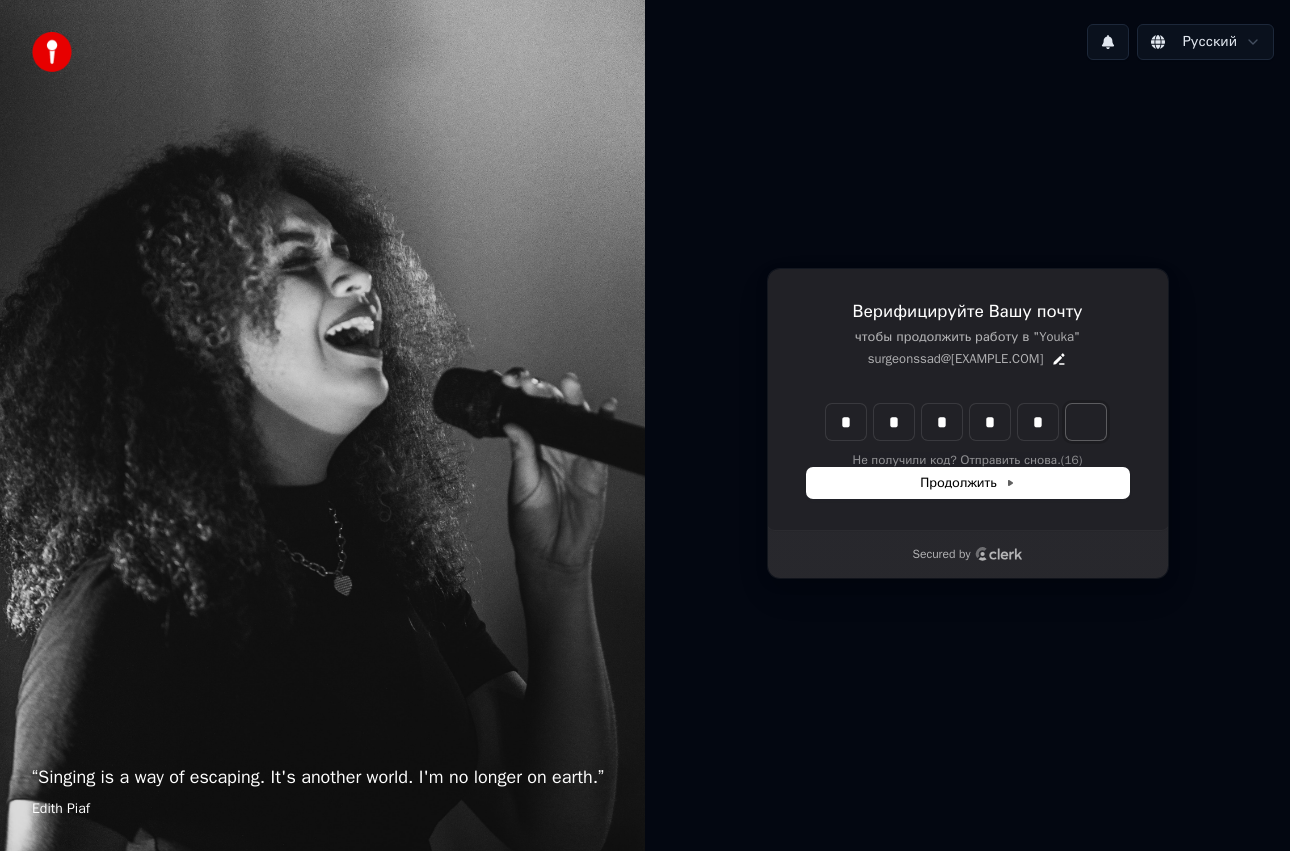 type on "*****" 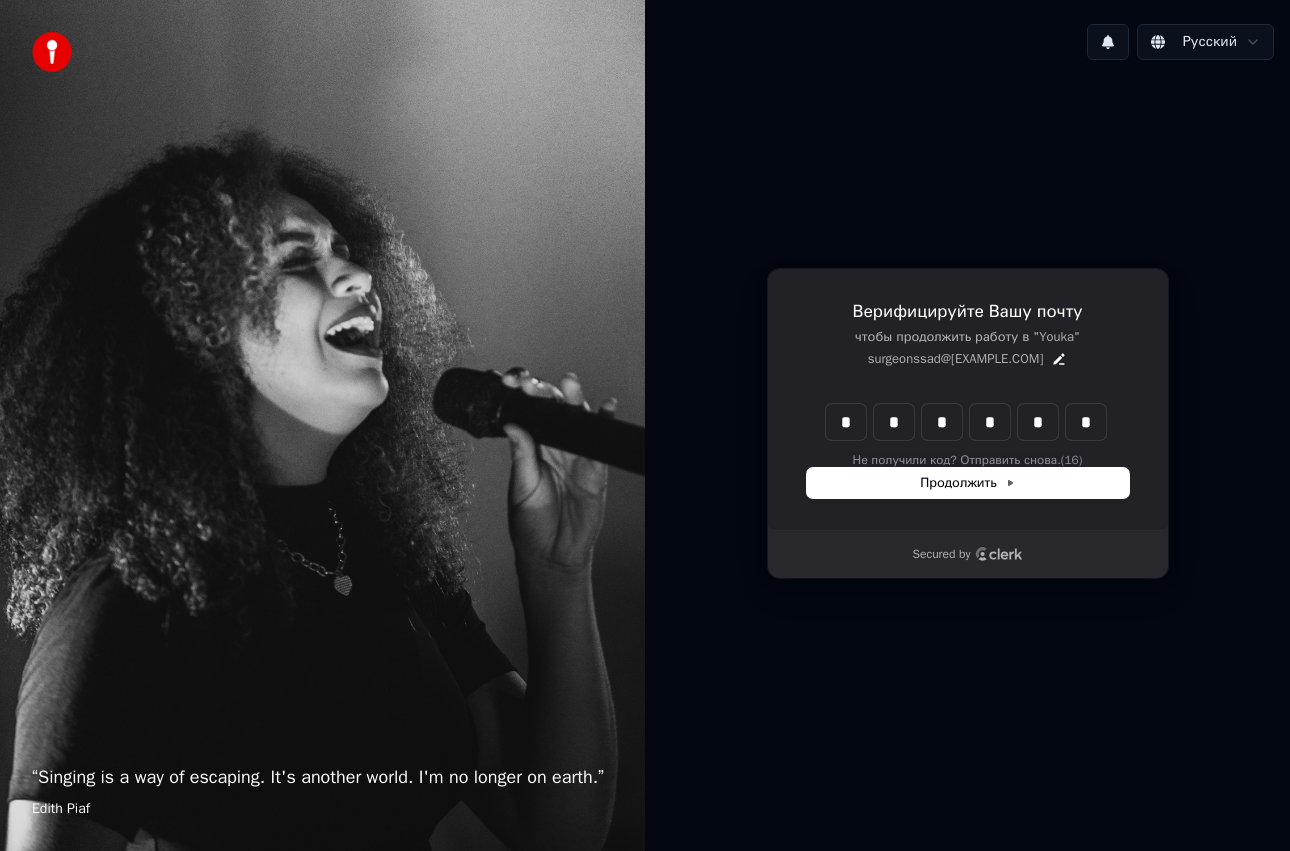 type on "******" 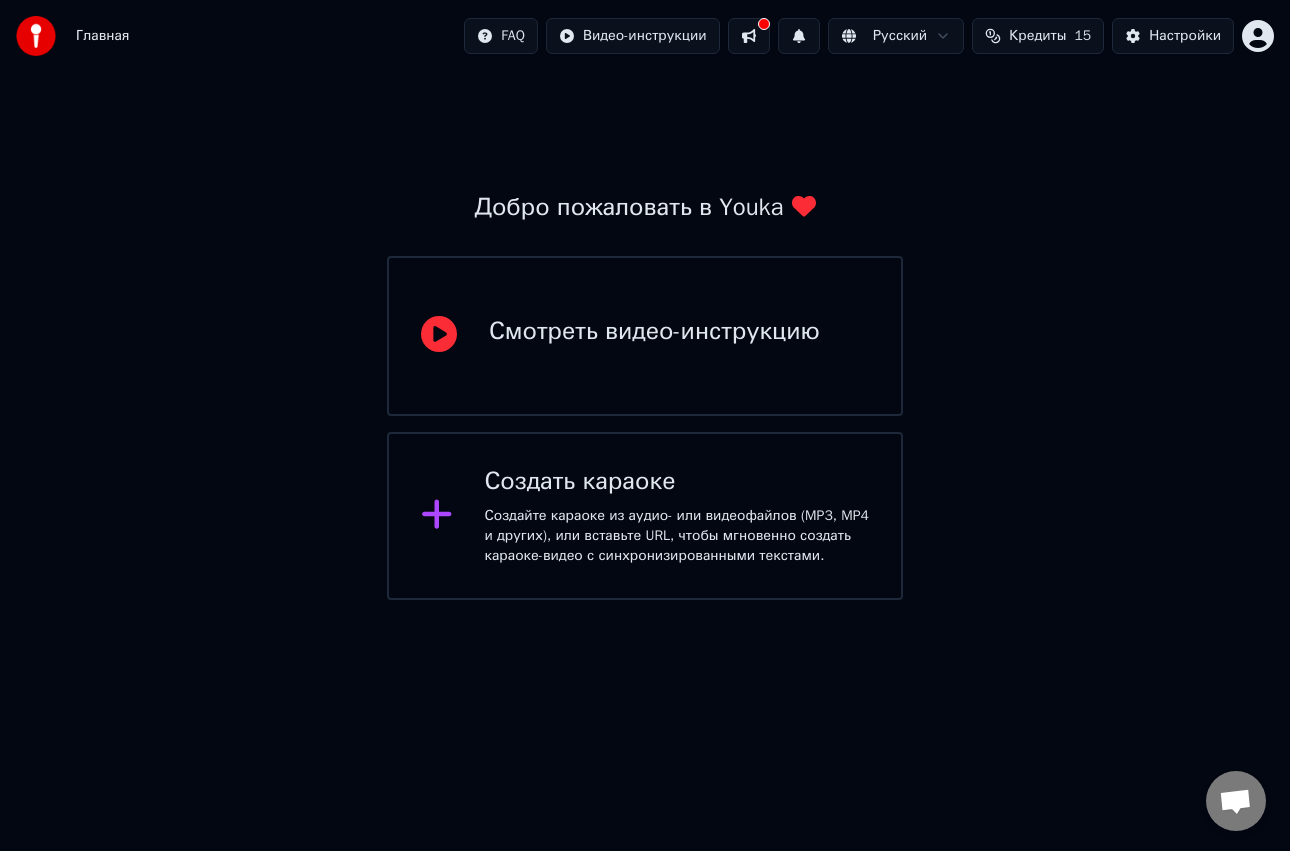 click 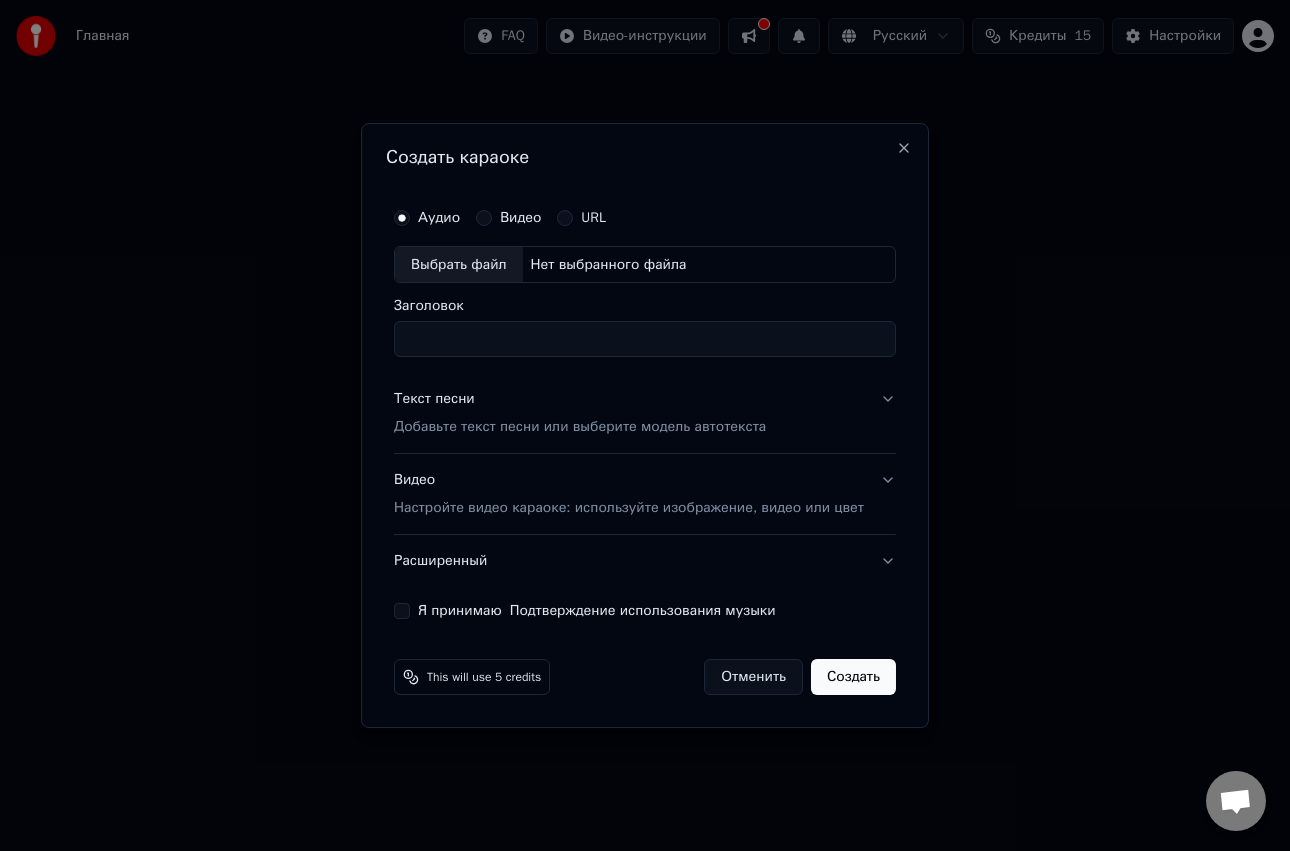 click on "Текст песни Добавьте текст песни или выберите модель автотекста" at bounding box center (645, 414) 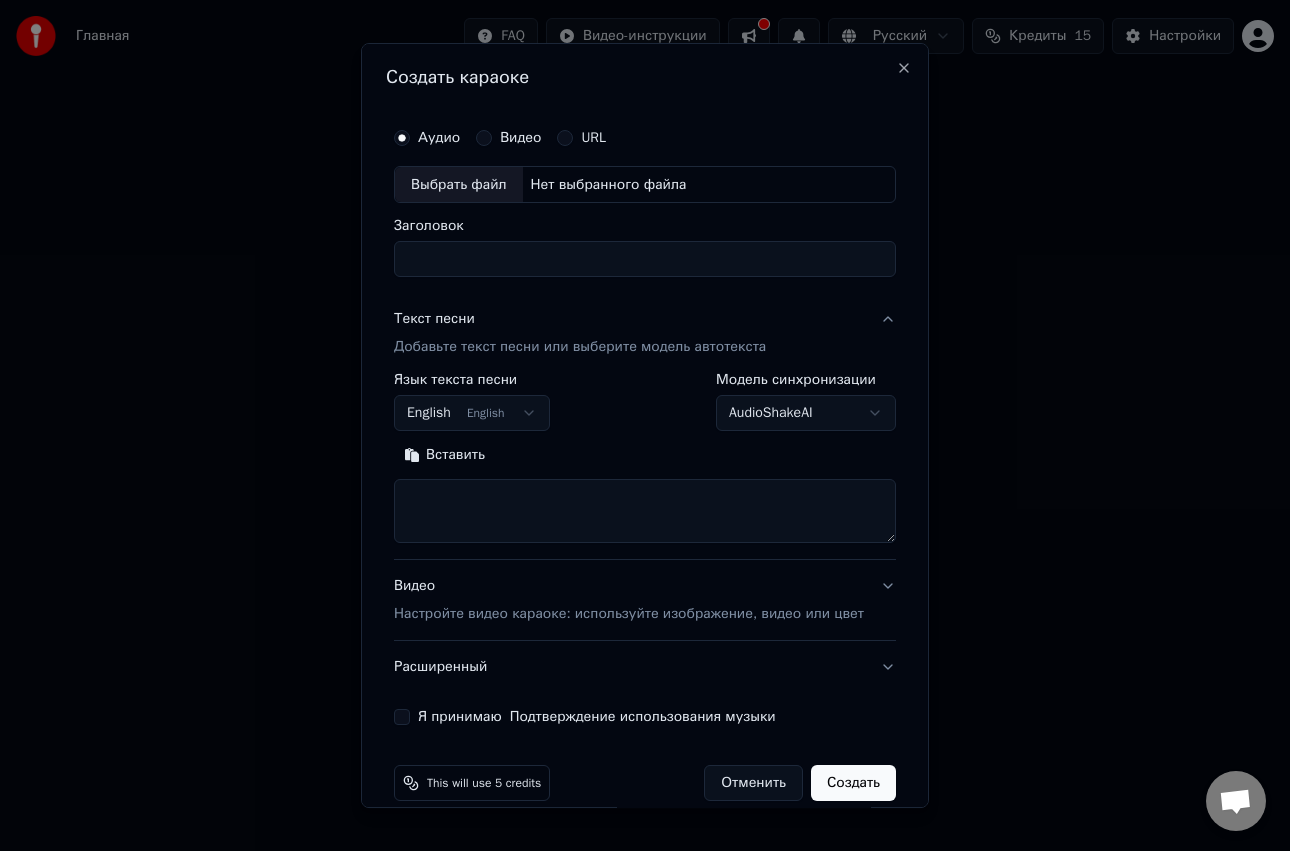 click on "Текст песни Добавьте текст песни или выберите модель автотекста" at bounding box center (645, 334) 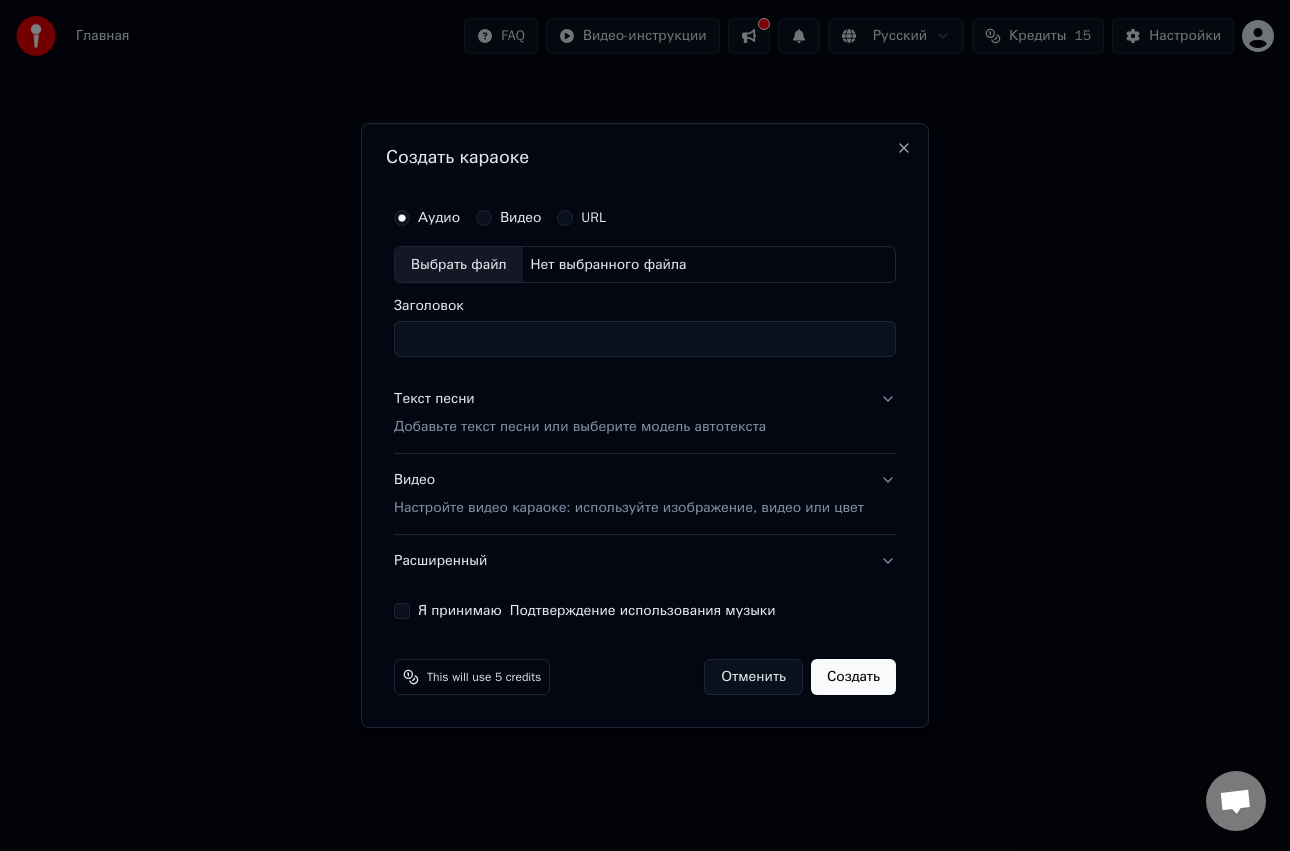 click on "Выбрать файл" at bounding box center [459, 265] 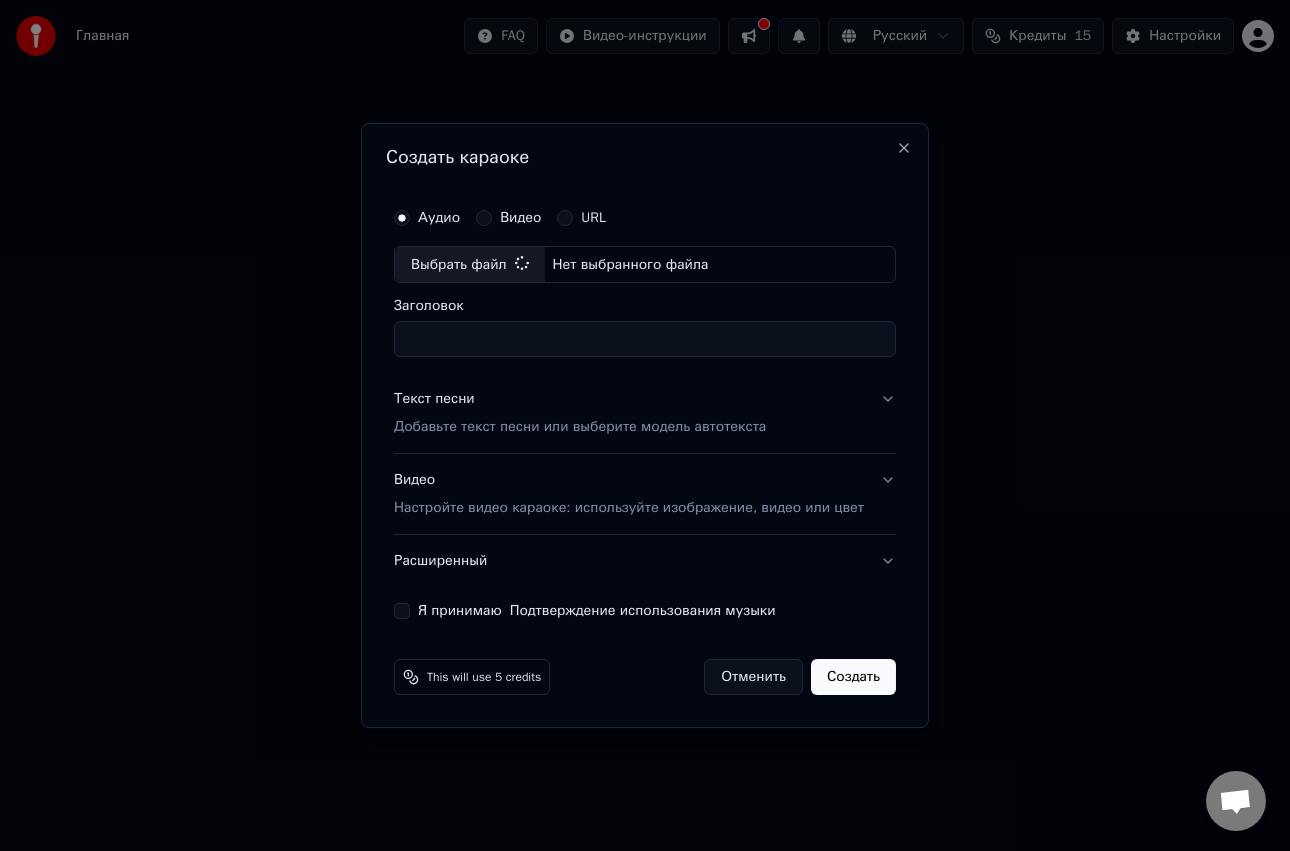 click on "Заголовок" at bounding box center [645, 340] 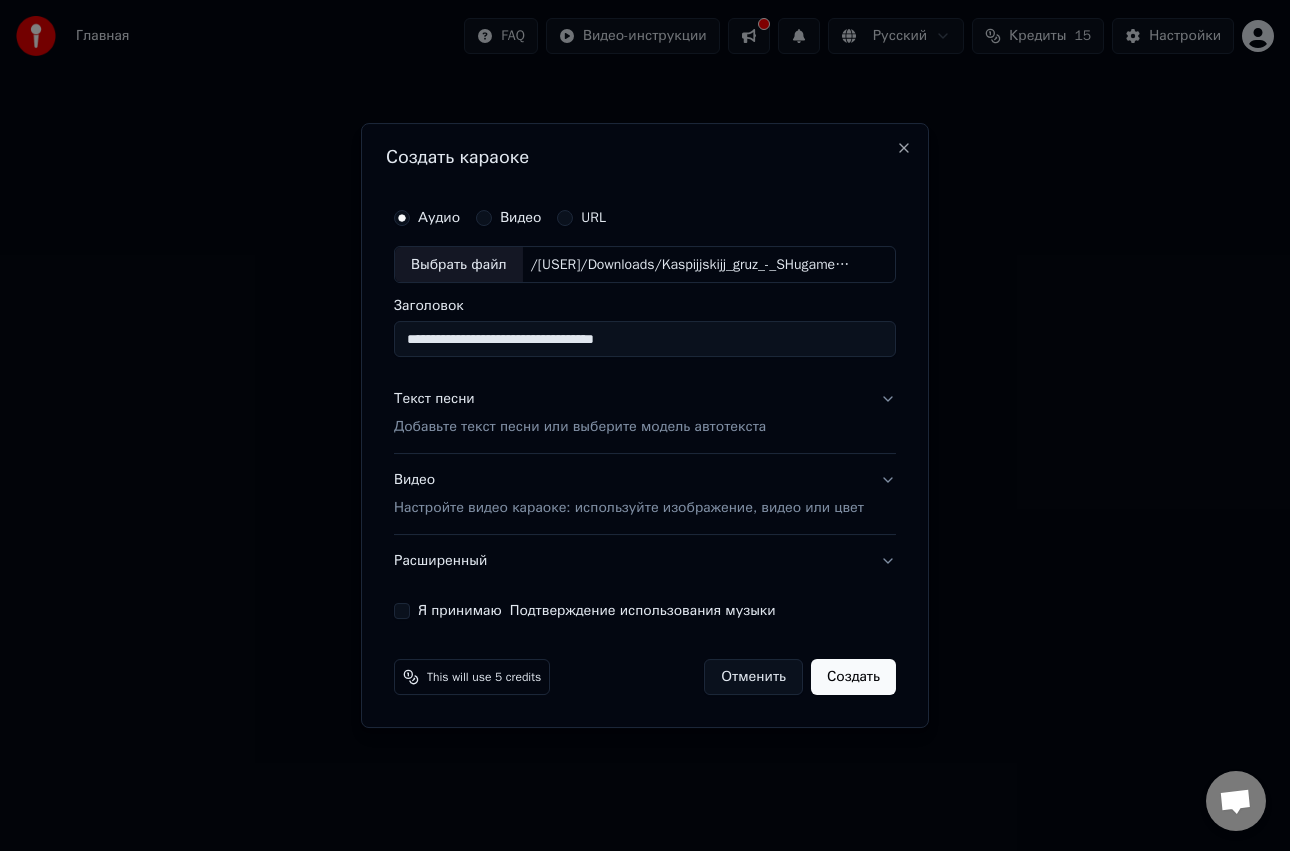 drag, startPoint x: 687, startPoint y: 338, endPoint x: 330, endPoint y: 343, distance: 357.035 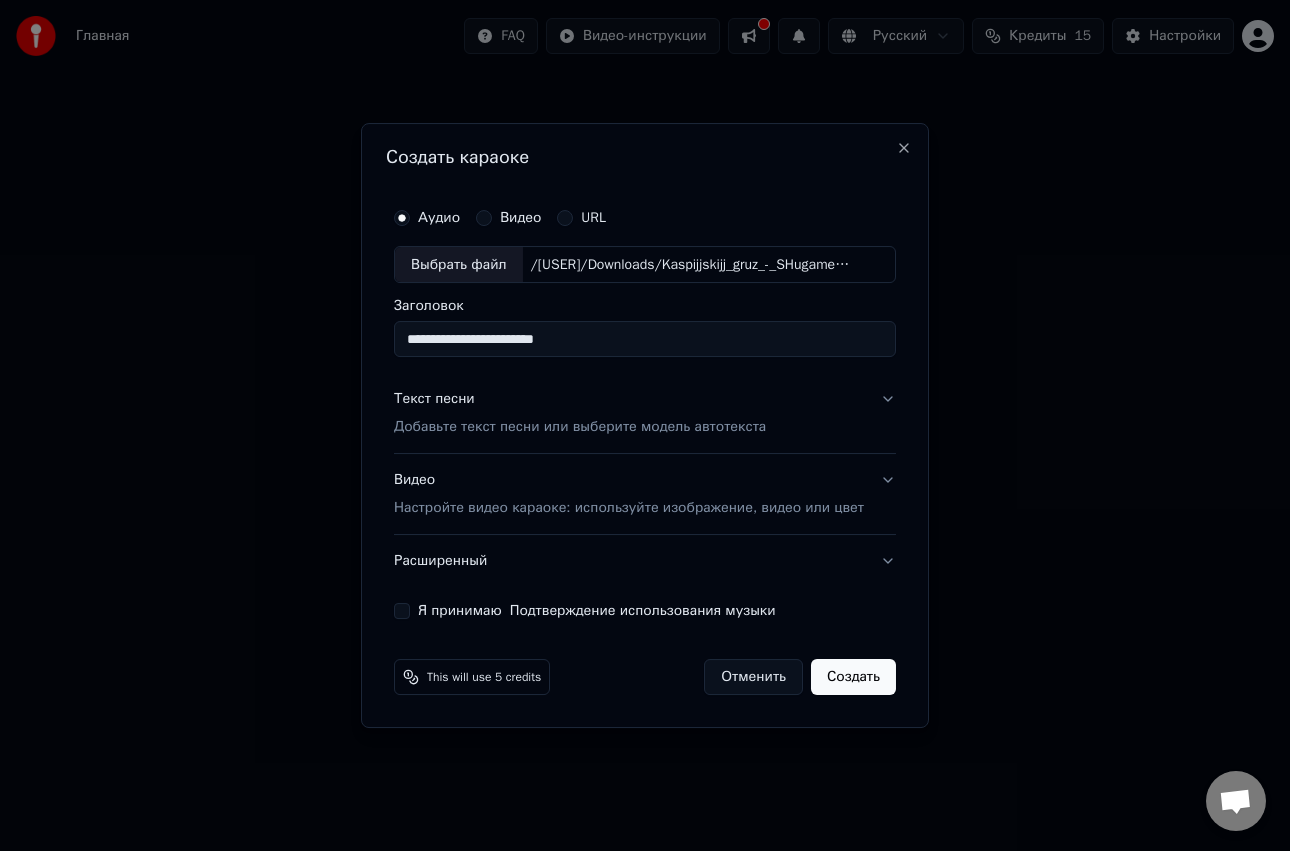 type on "**********" 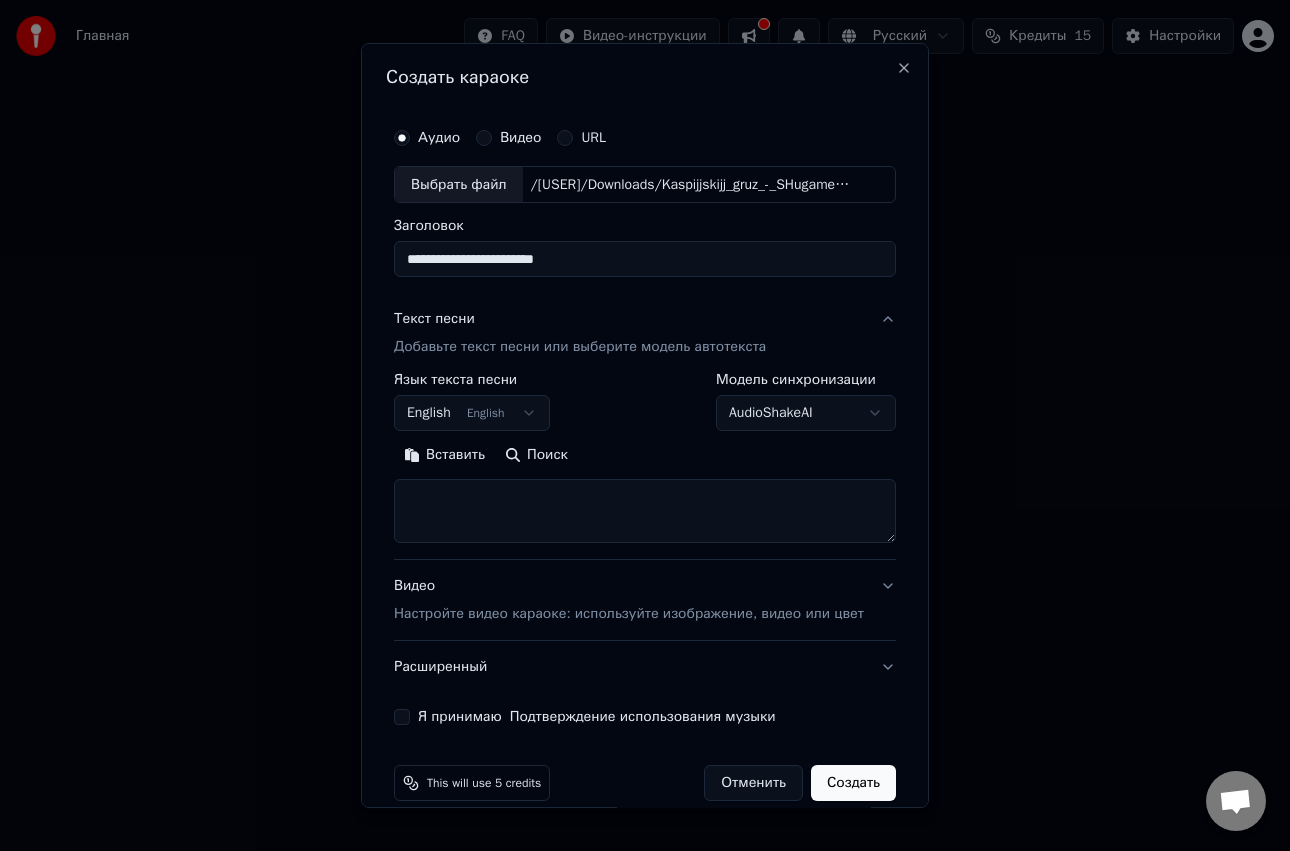 click on "**********" at bounding box center [645, 300] 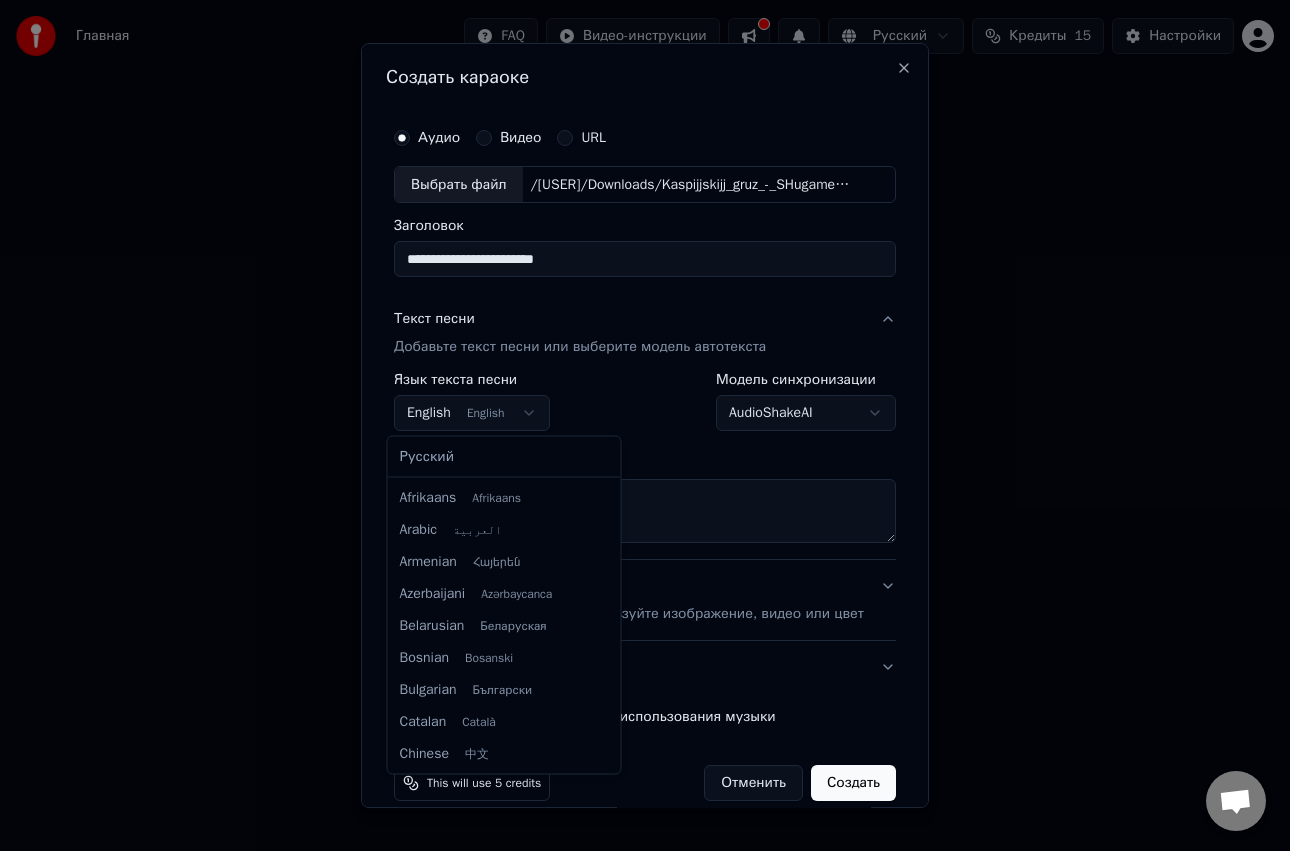 scroll, scrollTop: 160, scrollLeft: 0, axis: vertical 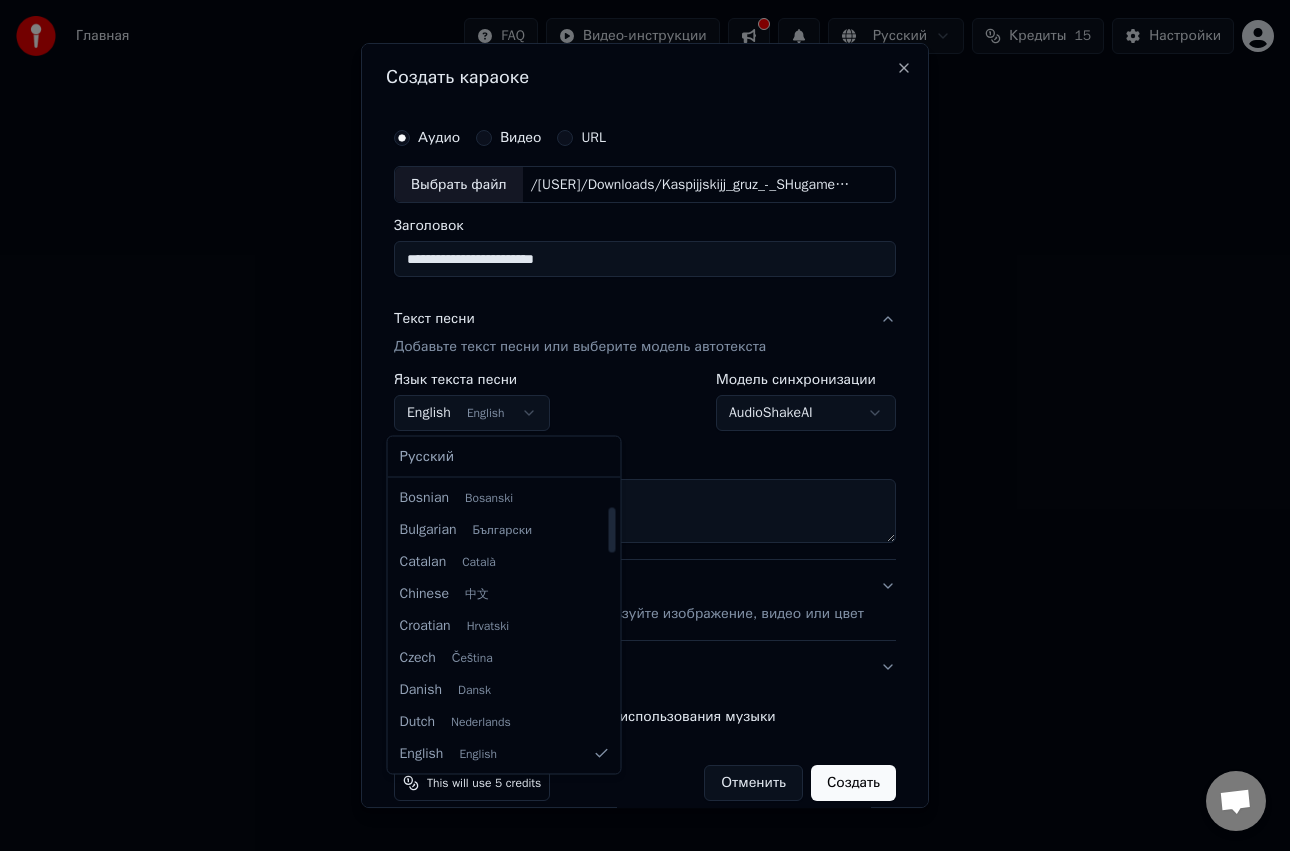 select on "**" 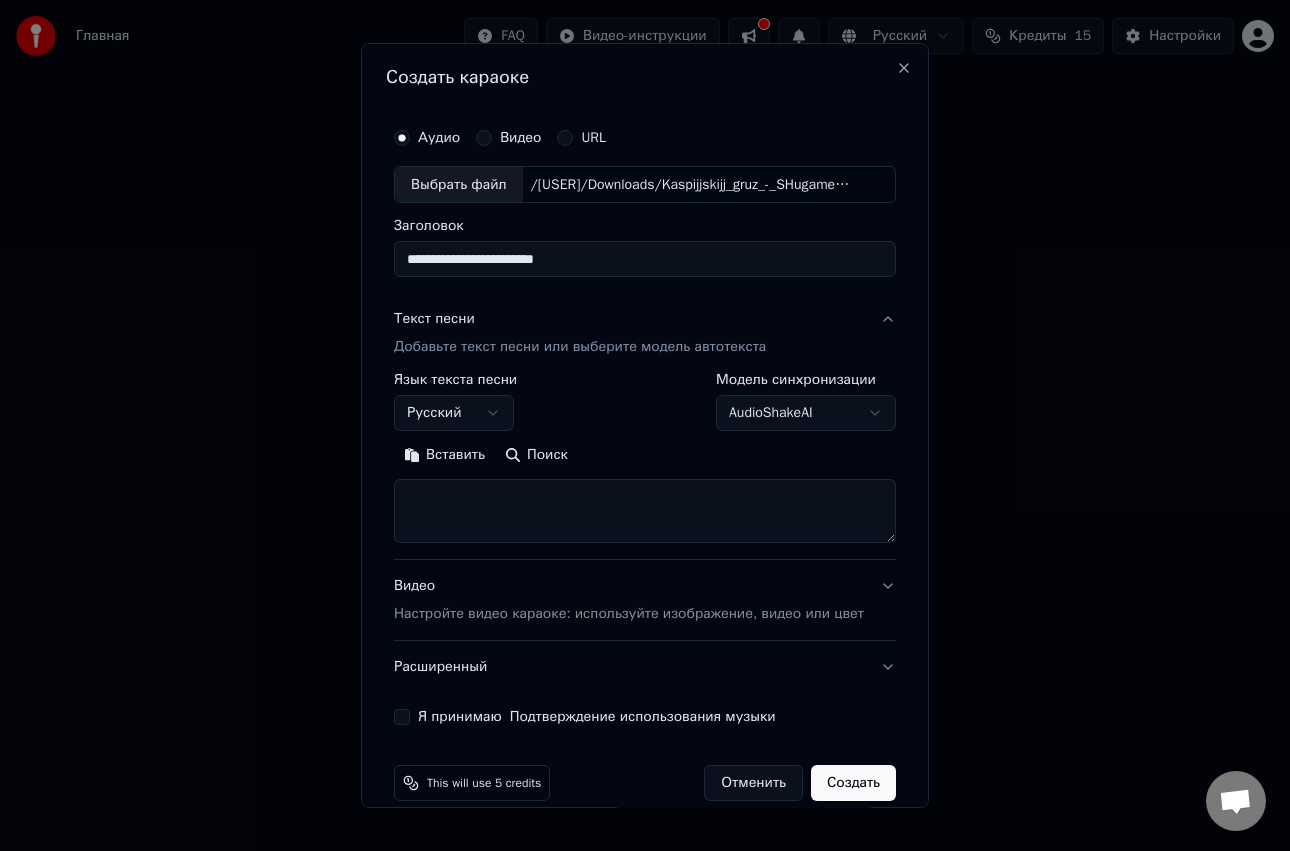 click at bounding box center (645, 512) 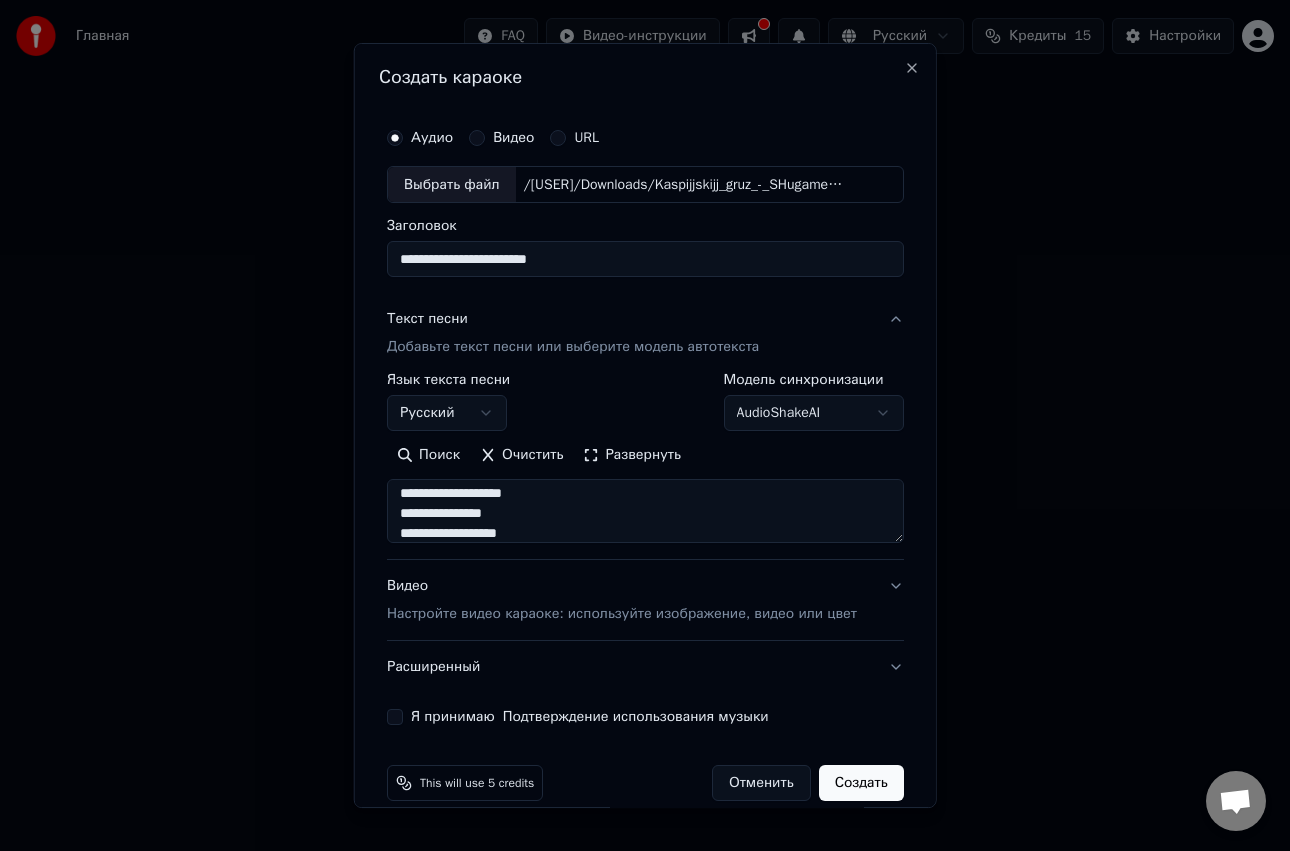 scroll, scrollTop: 1033, scrollLeft: 0, axis: vertical 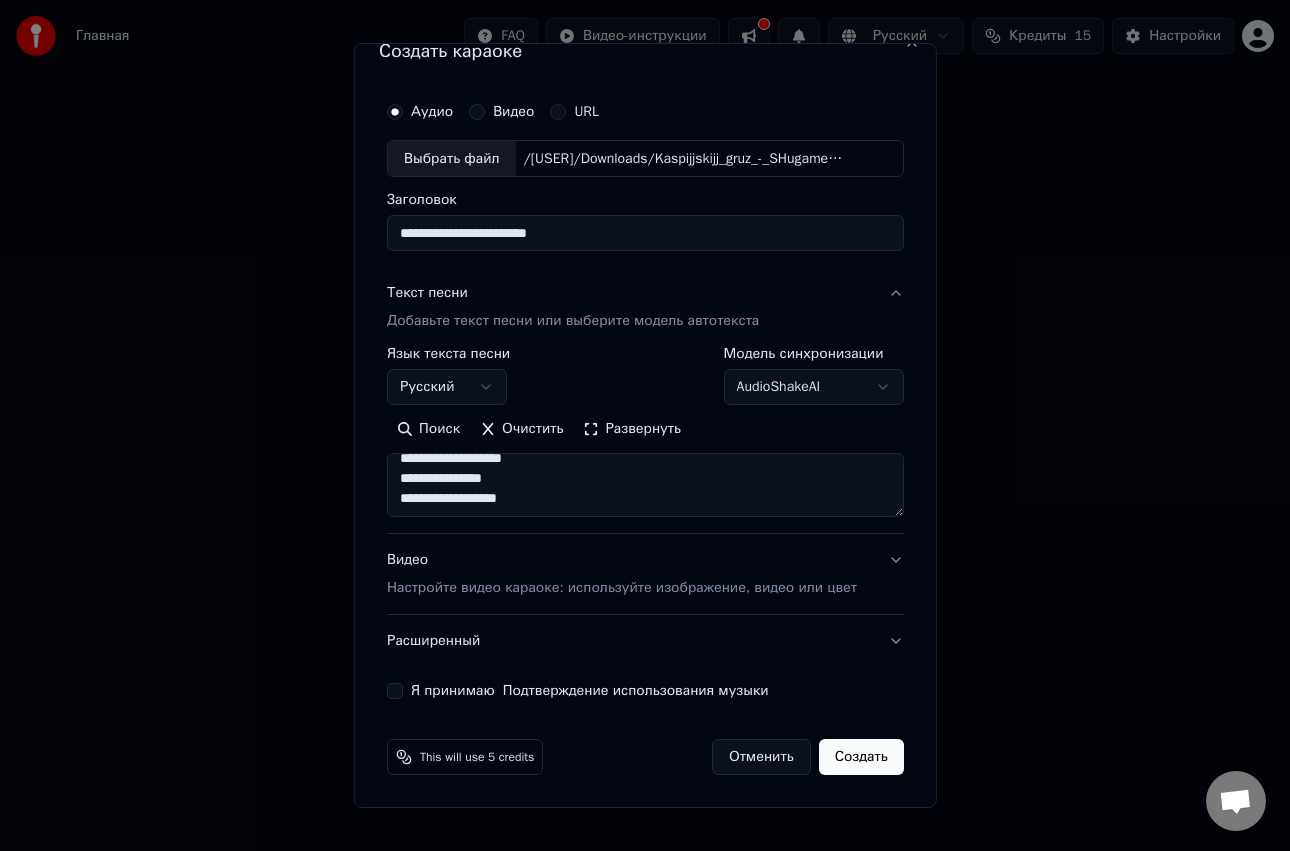 type on "**********" 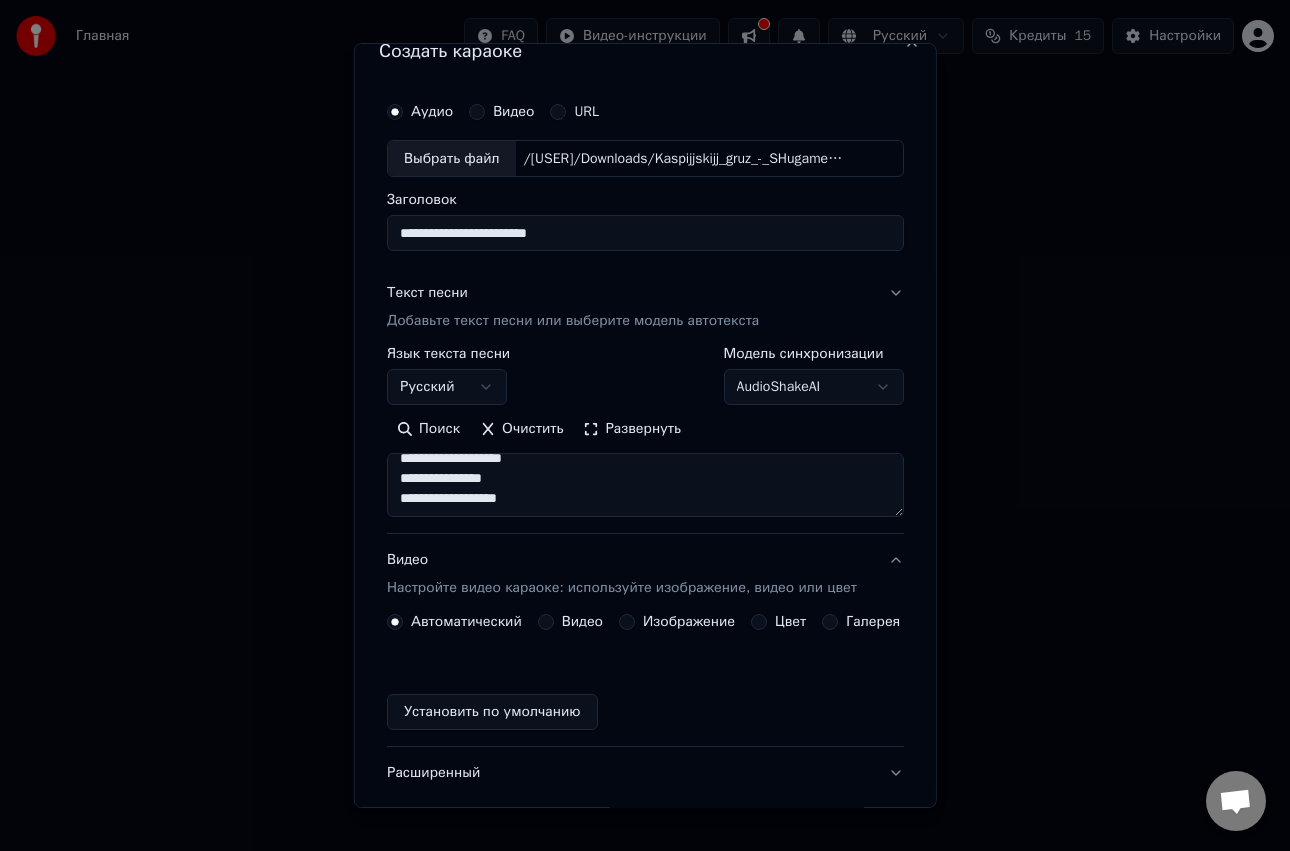 scroll, scrollTop: 0, scrollLeft: 0, axis: both 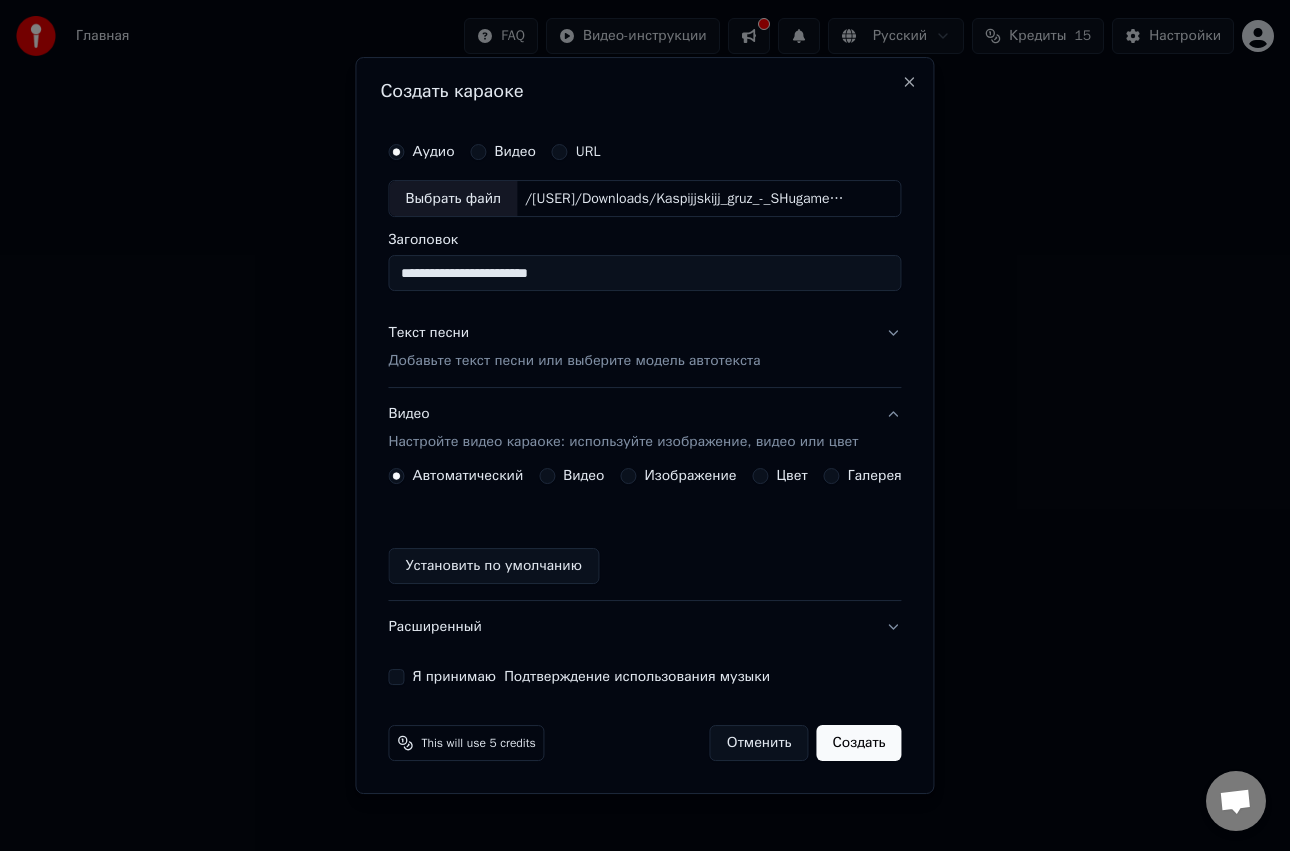 click on "Видео Настройте видео караоке: используйте изображение, видео или цвет" at bounding box center [644, 429] 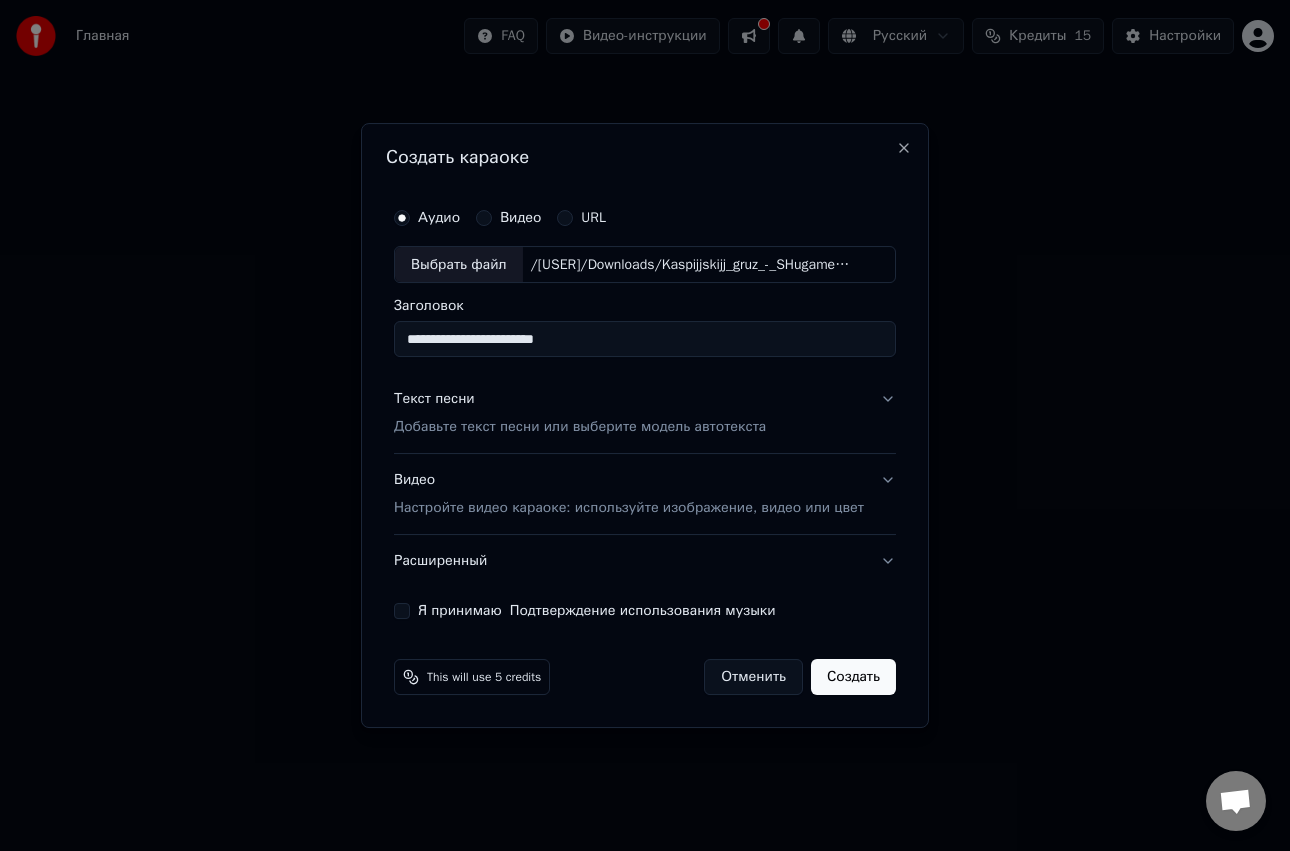 click on "Создать" at bounding box center [853, 677] 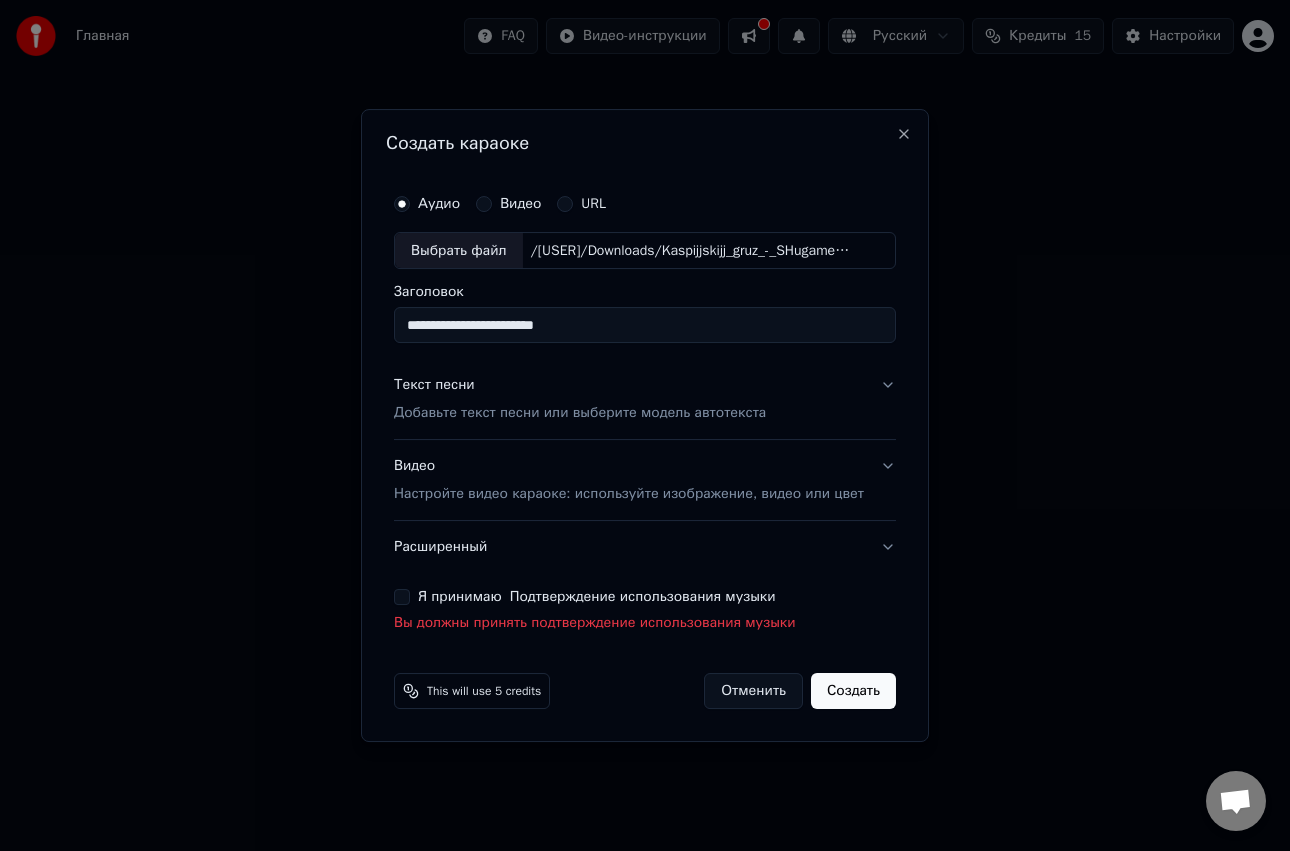 click on "Я принимаю   Подтверждение использования музыки" at bounding box center [402, 597] 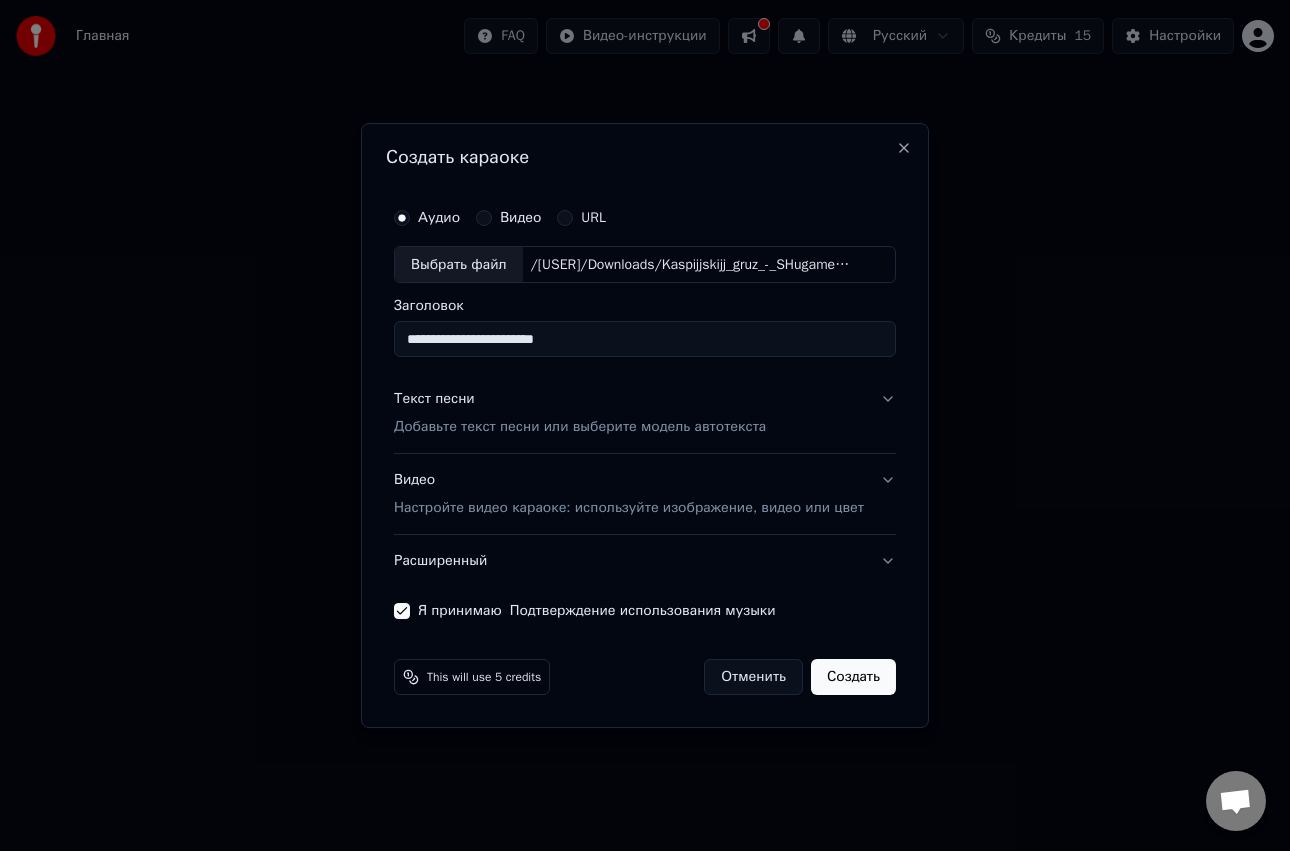 click on "Создать" at bounding box center [853, 677] 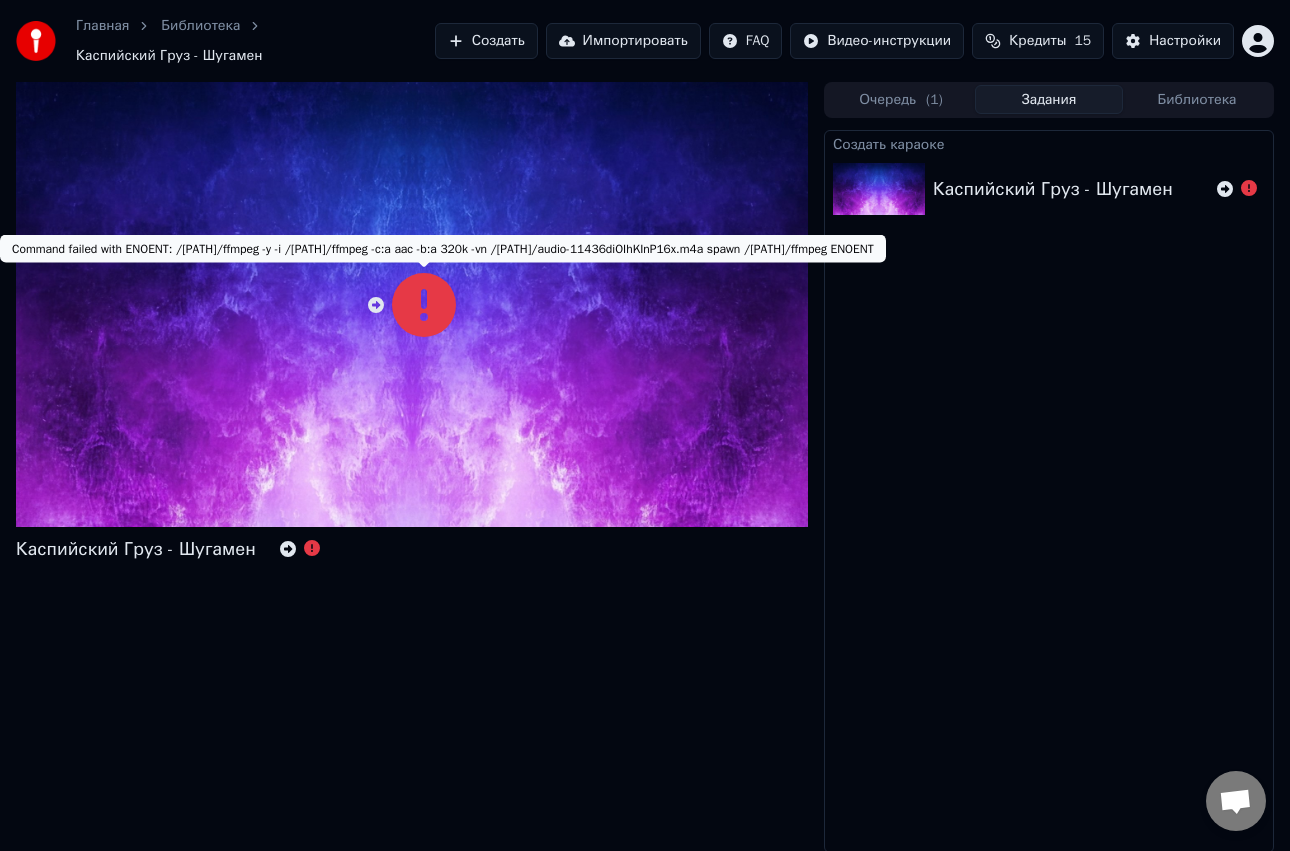 click 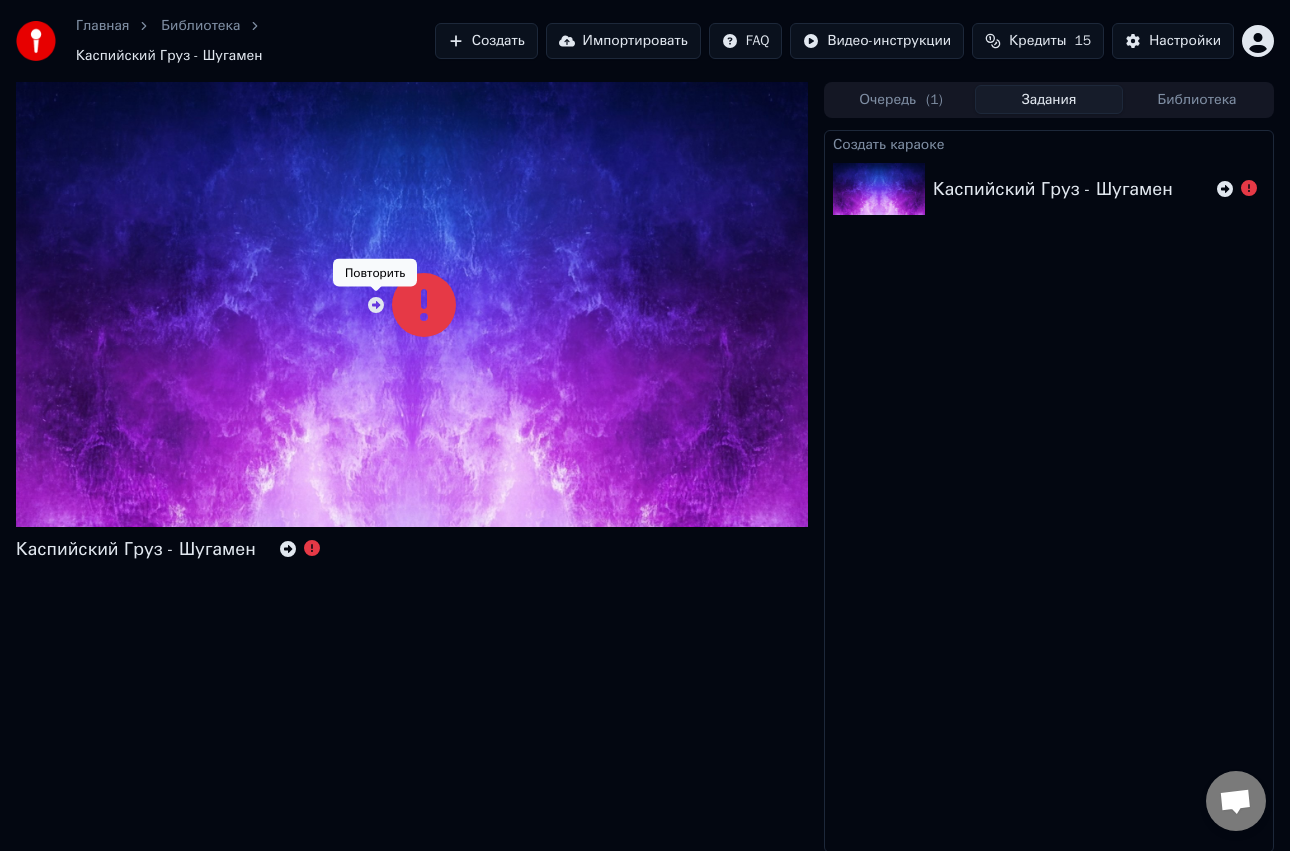 click 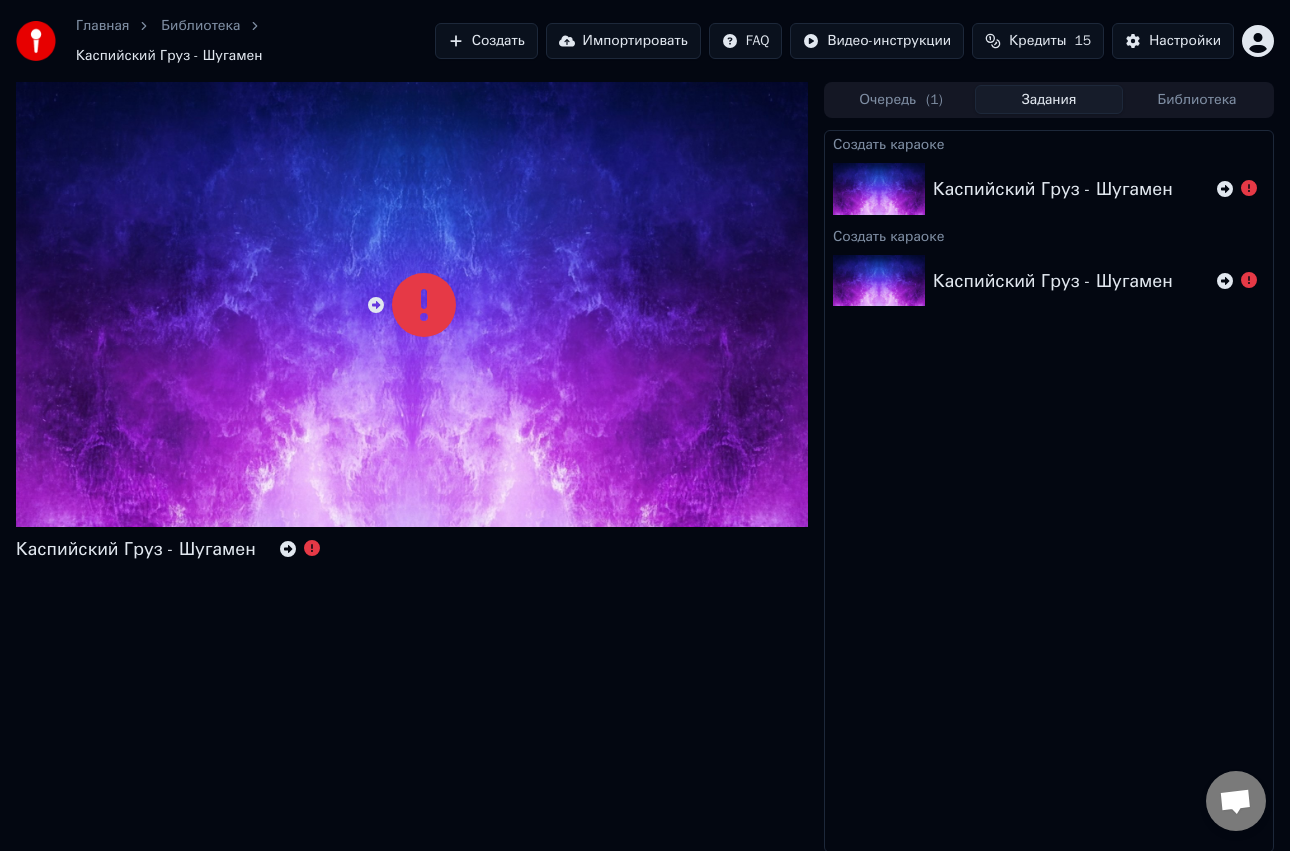 click on "Очередь ( 1 )" at bounding box center (901, 99) 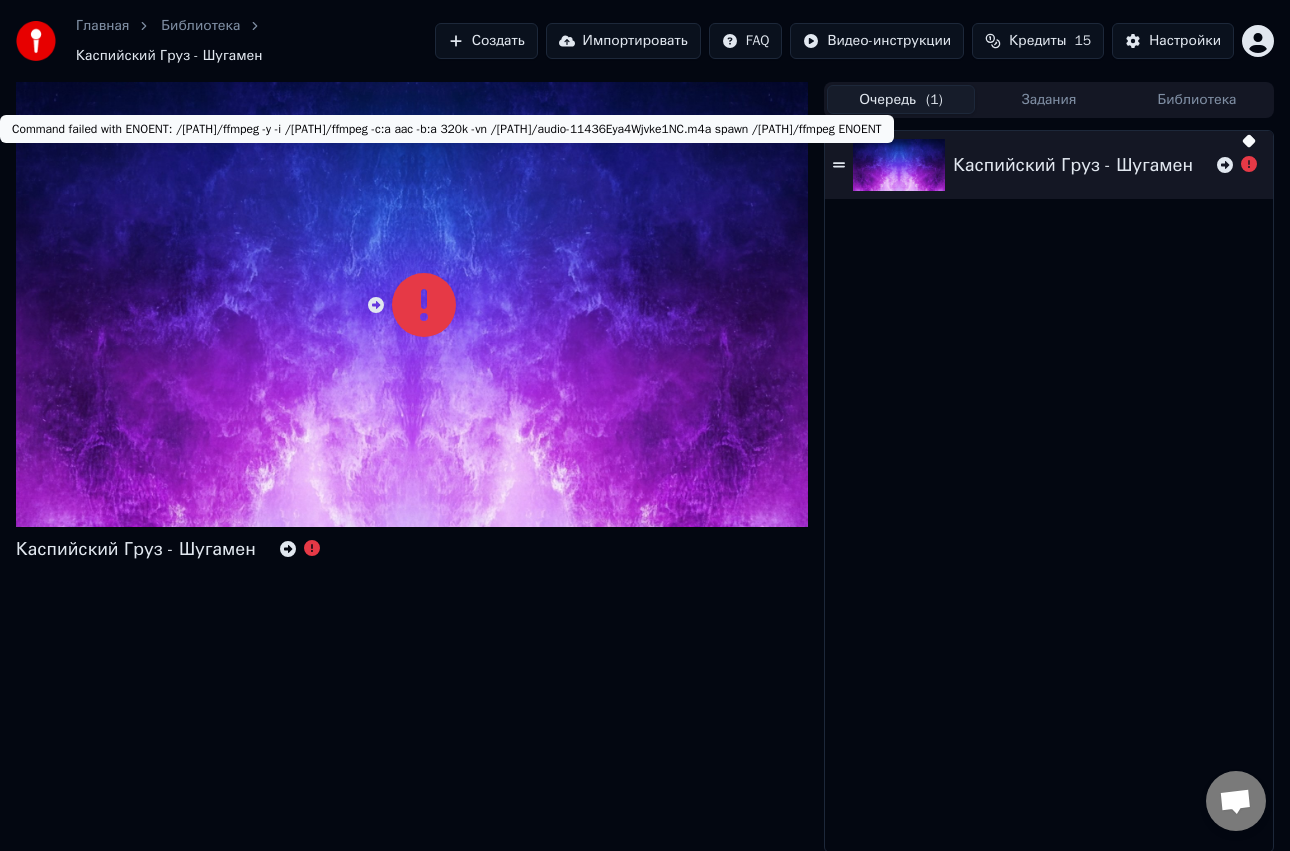 click 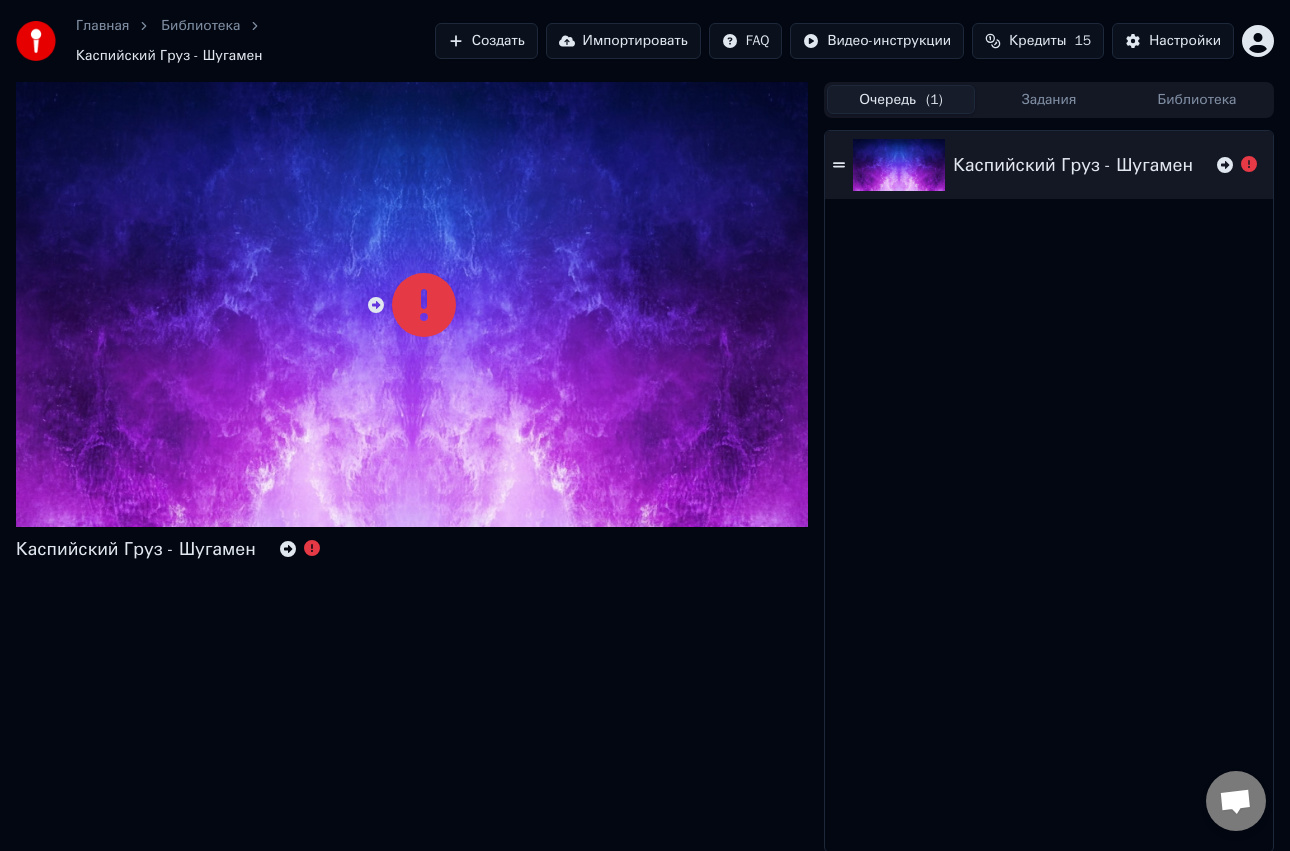 click at bounding box center (412, 305) 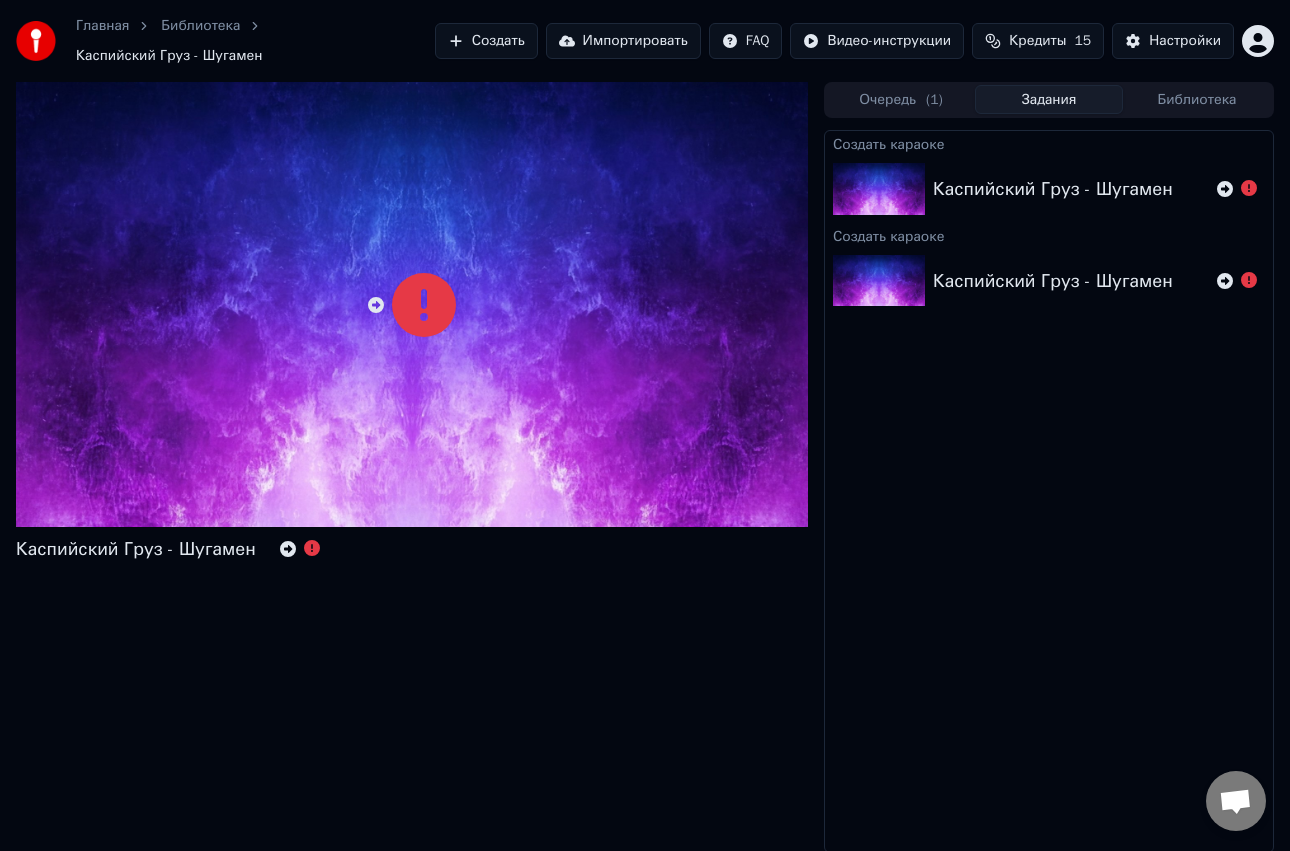 click on "Задания" at bounding box center [1049, 99] 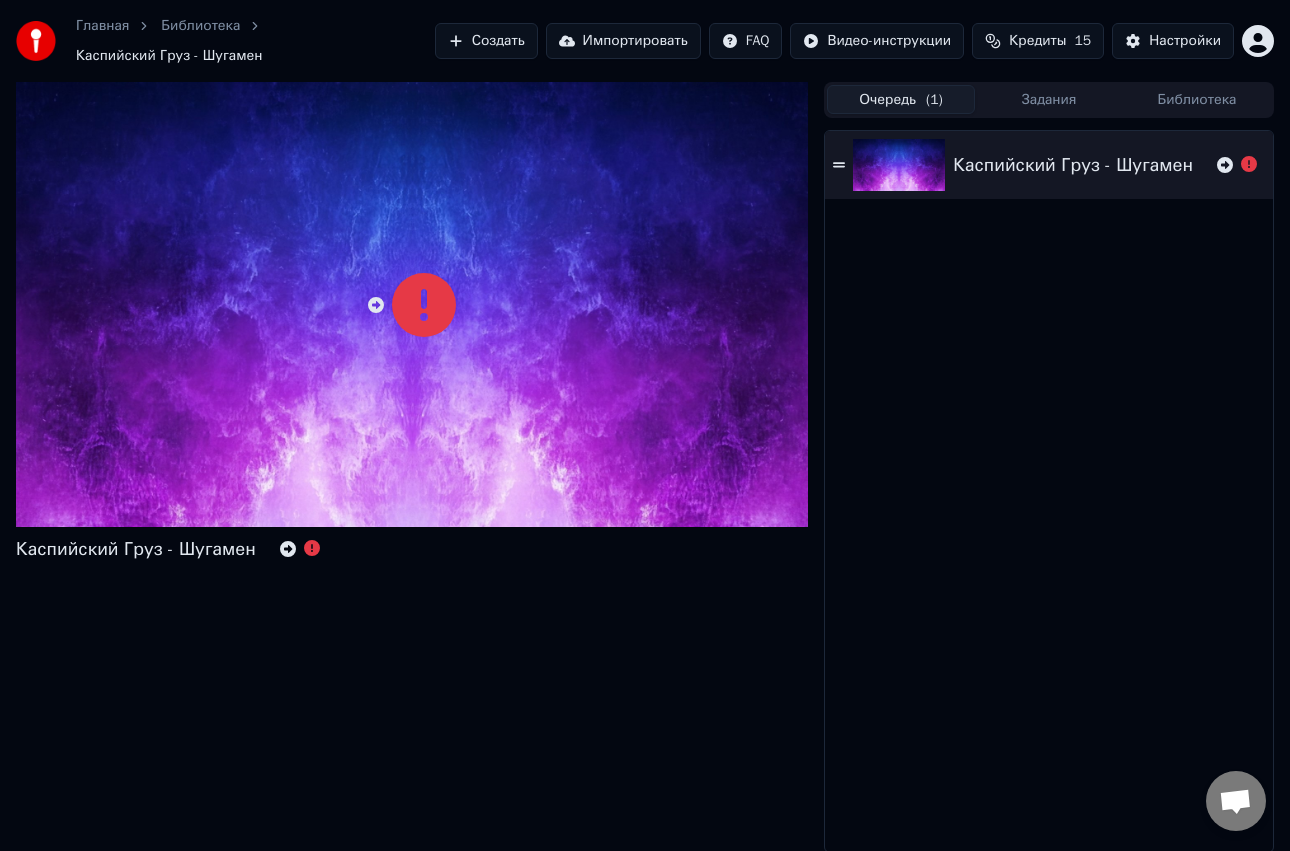 click on "Очередь ( 1 )" at bounding box center [901, 99] 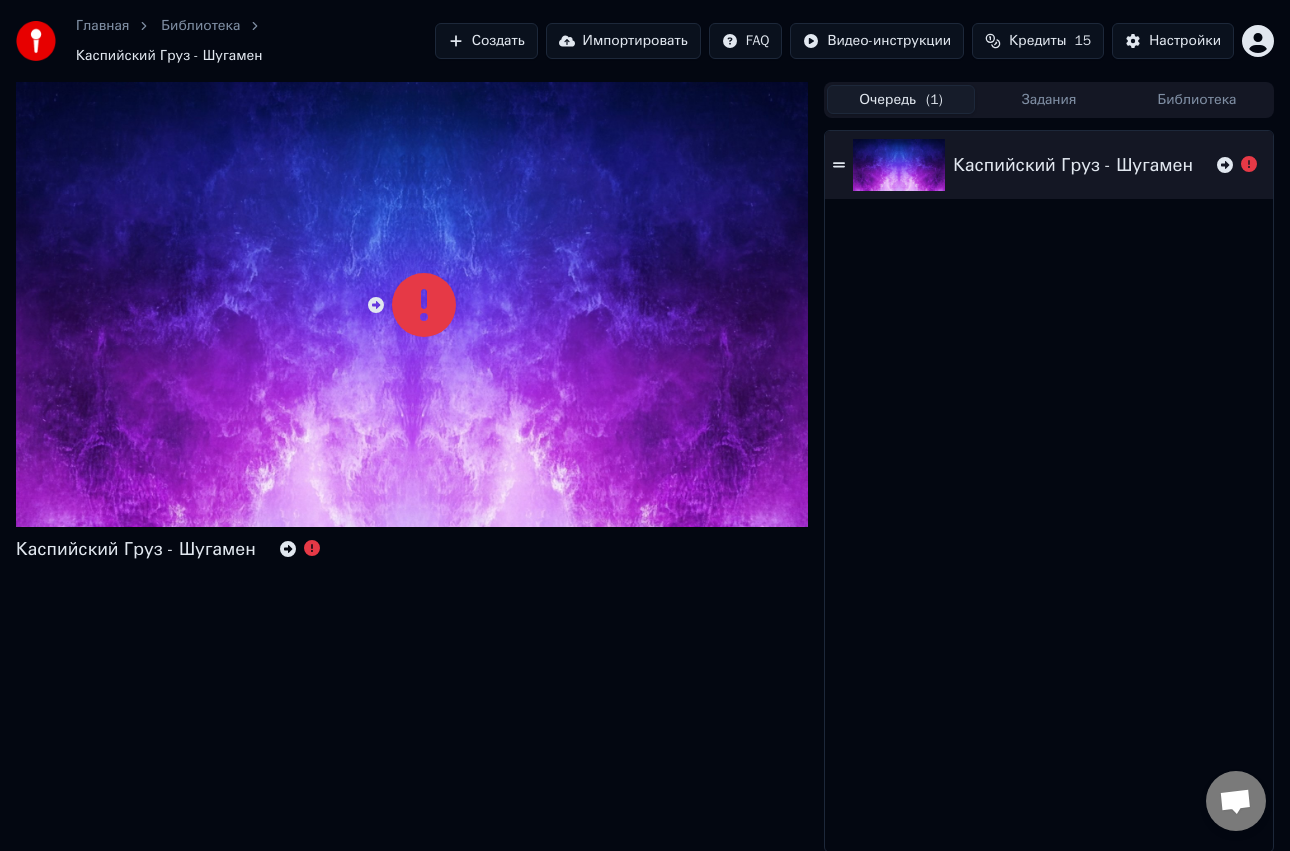 click on "Очередь ( 1 )" at bounding box center (901, 99) 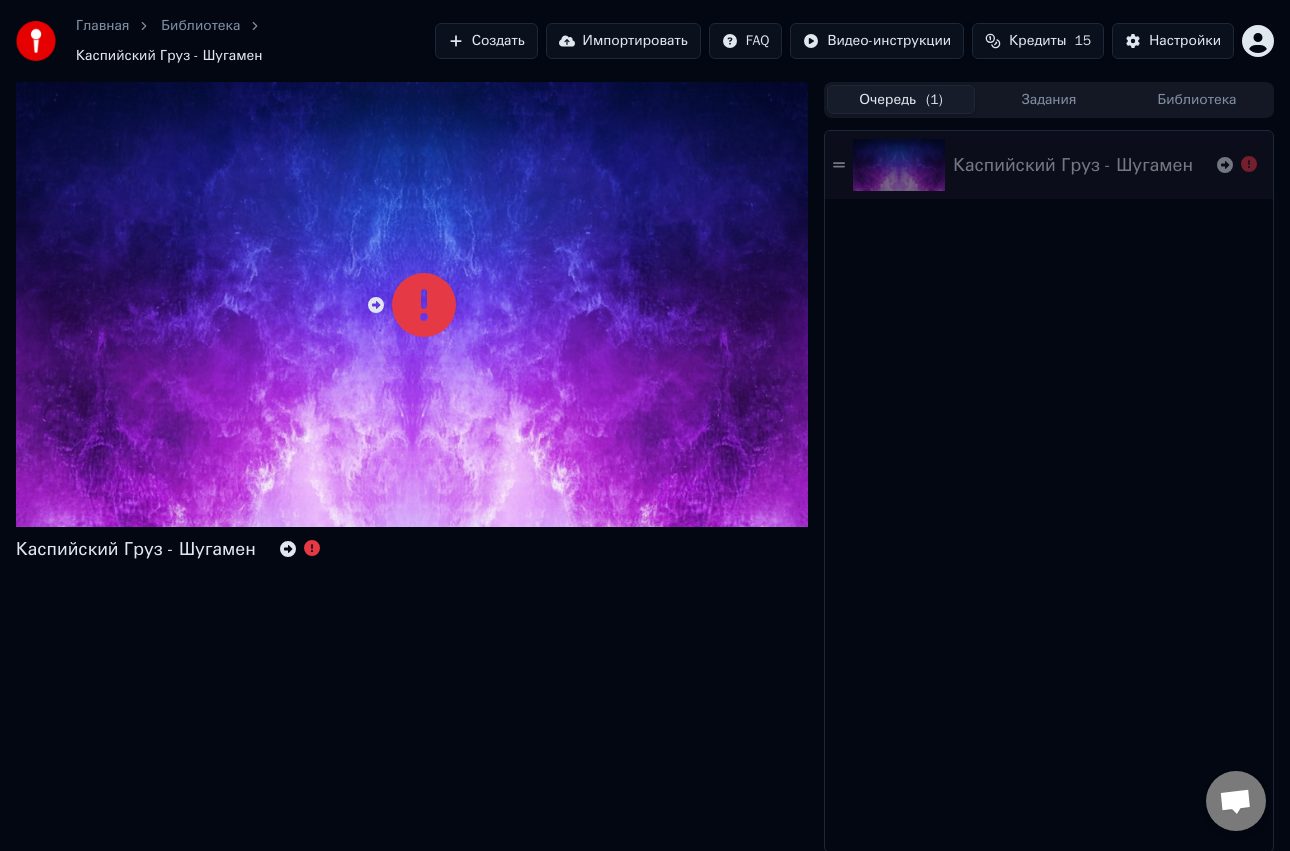 click on "Каспийский Груз - Шугамен" at bounding box center (1049, 491) 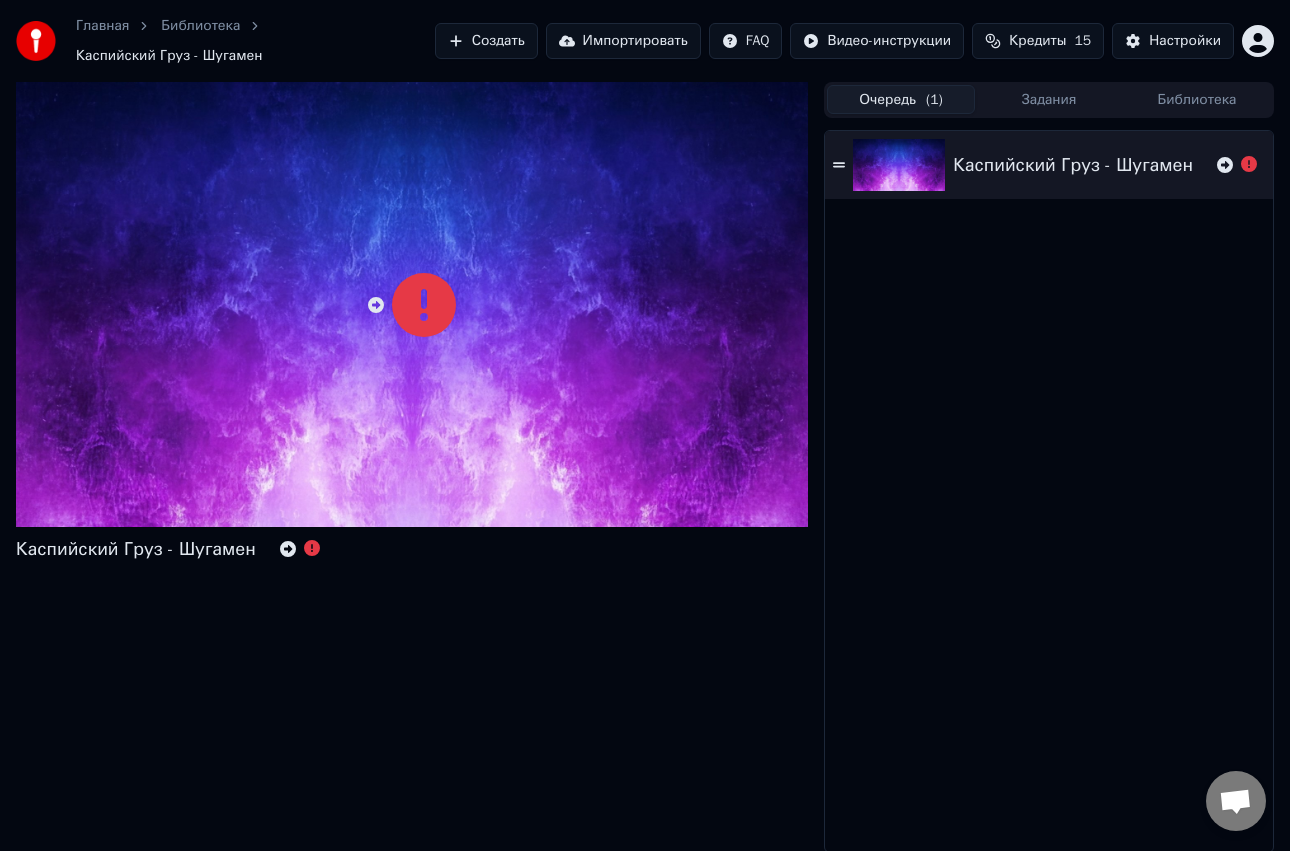 click on "Каспийский Груз - Шугамен" at bounding box center (1049, 491) 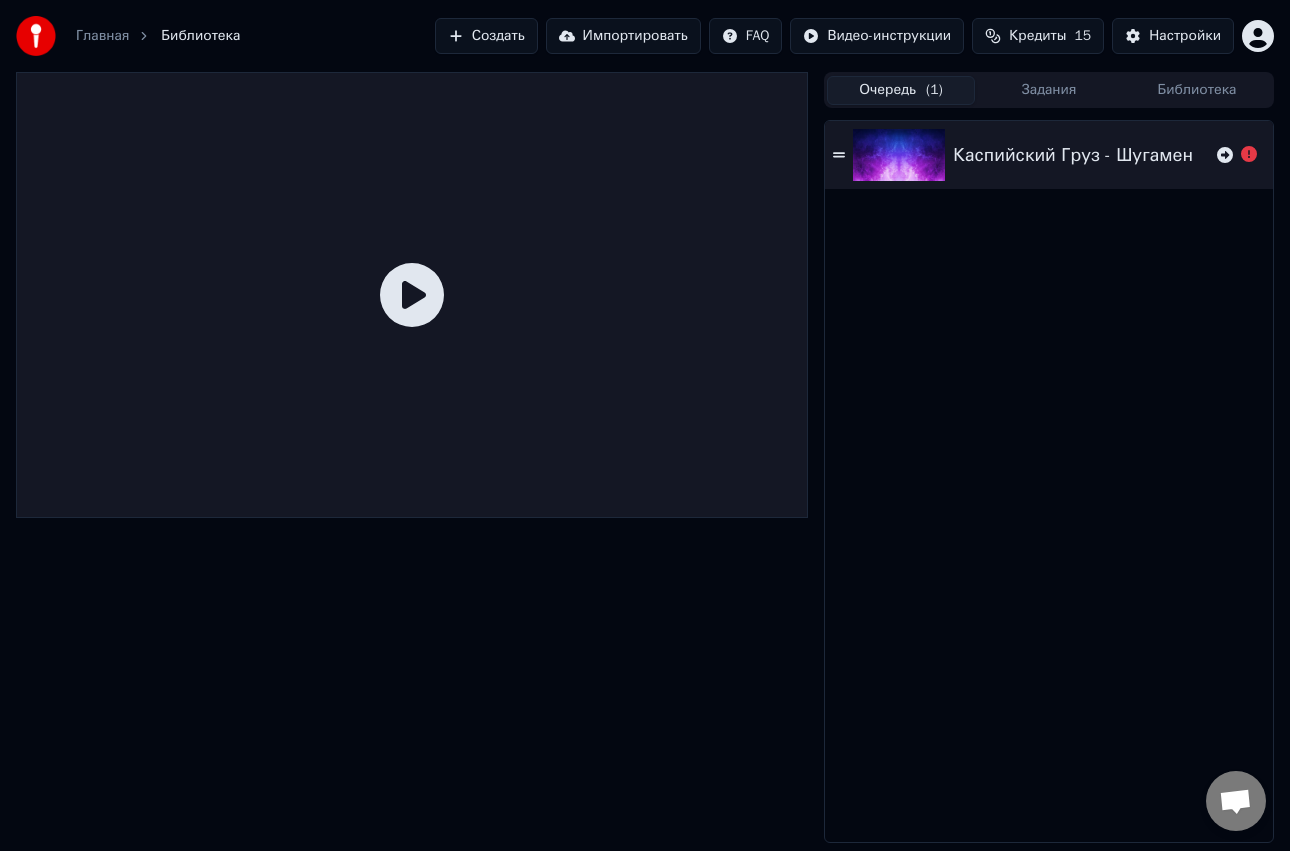 click on "Создать" at bounding box center (486, 36) 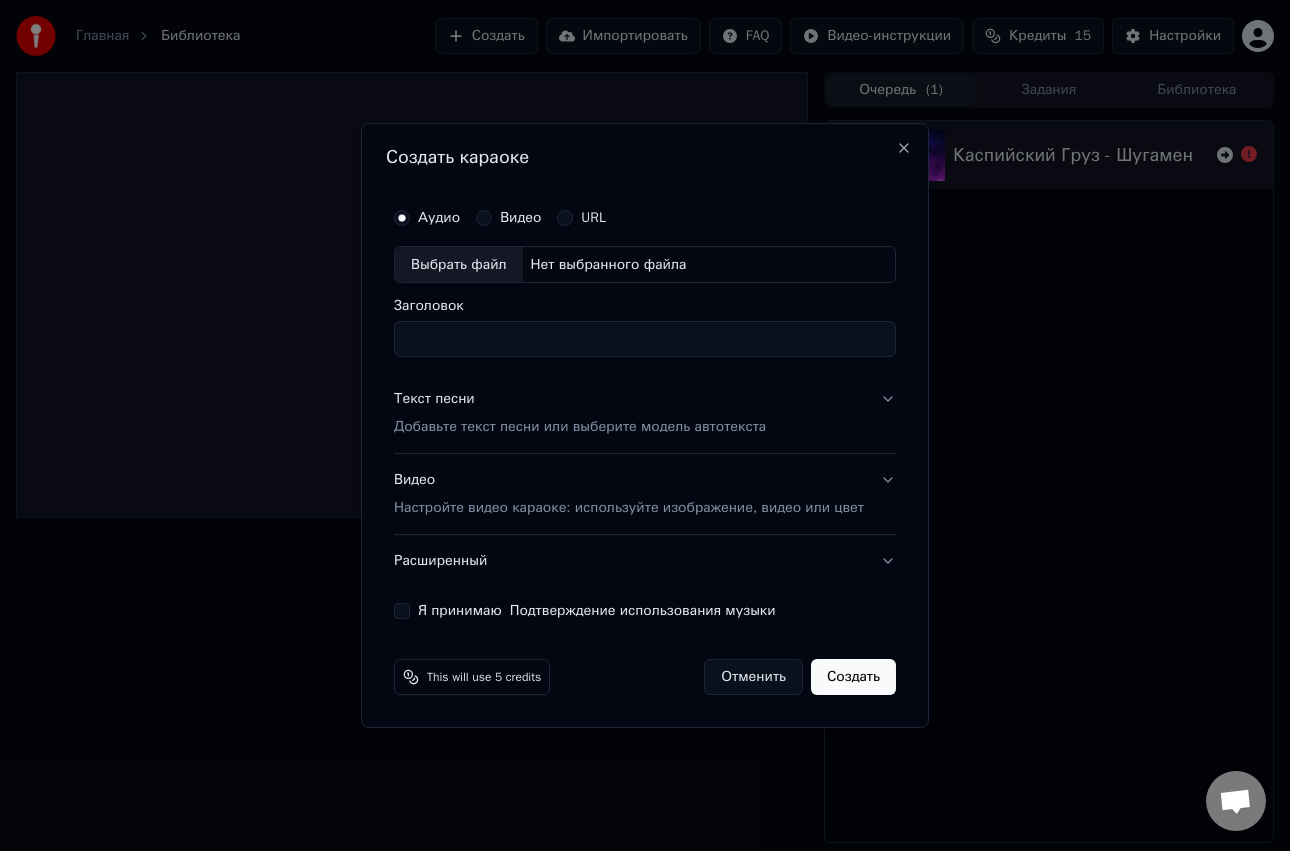 click on "Выбрать файл" at bounding box center (459, 265) 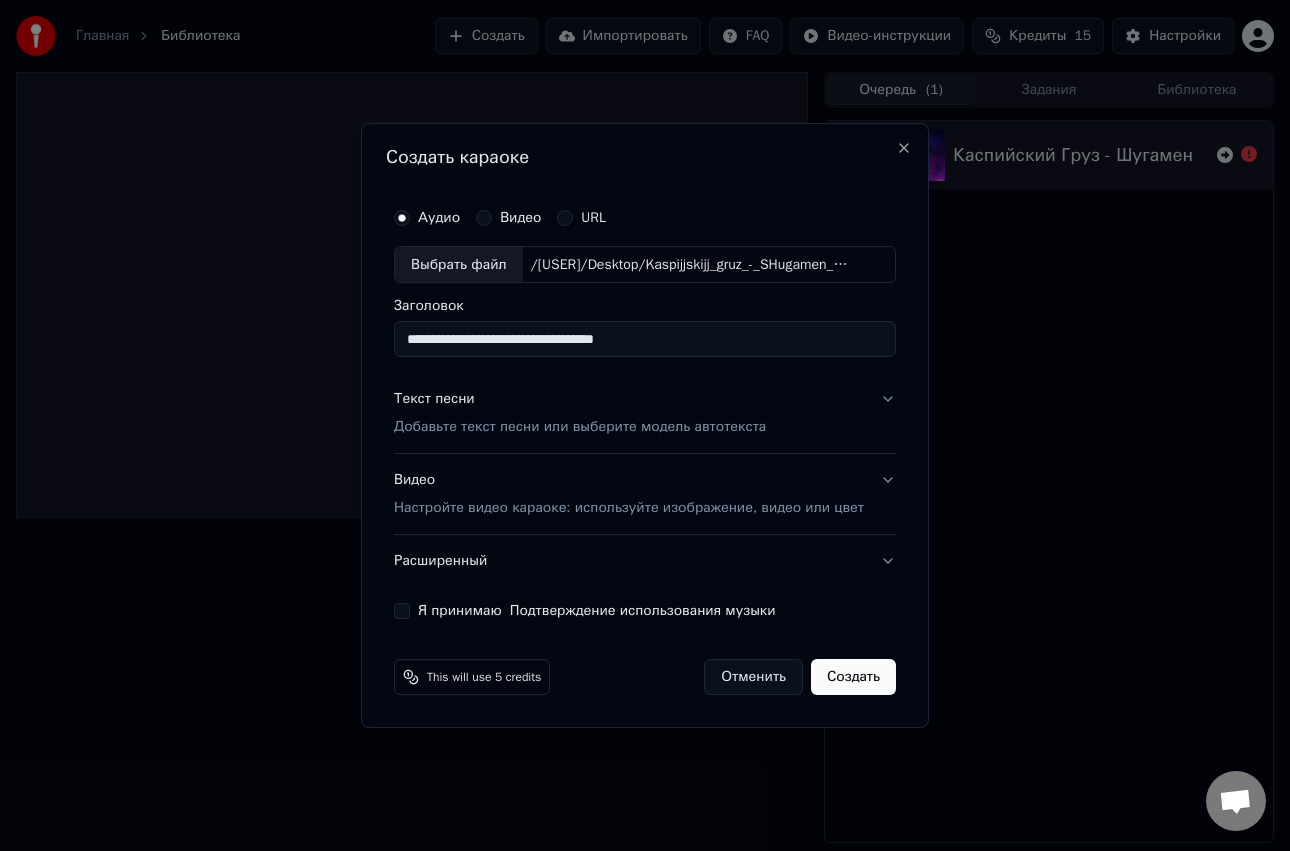 click on "**********" at bounding box center [645, 340] 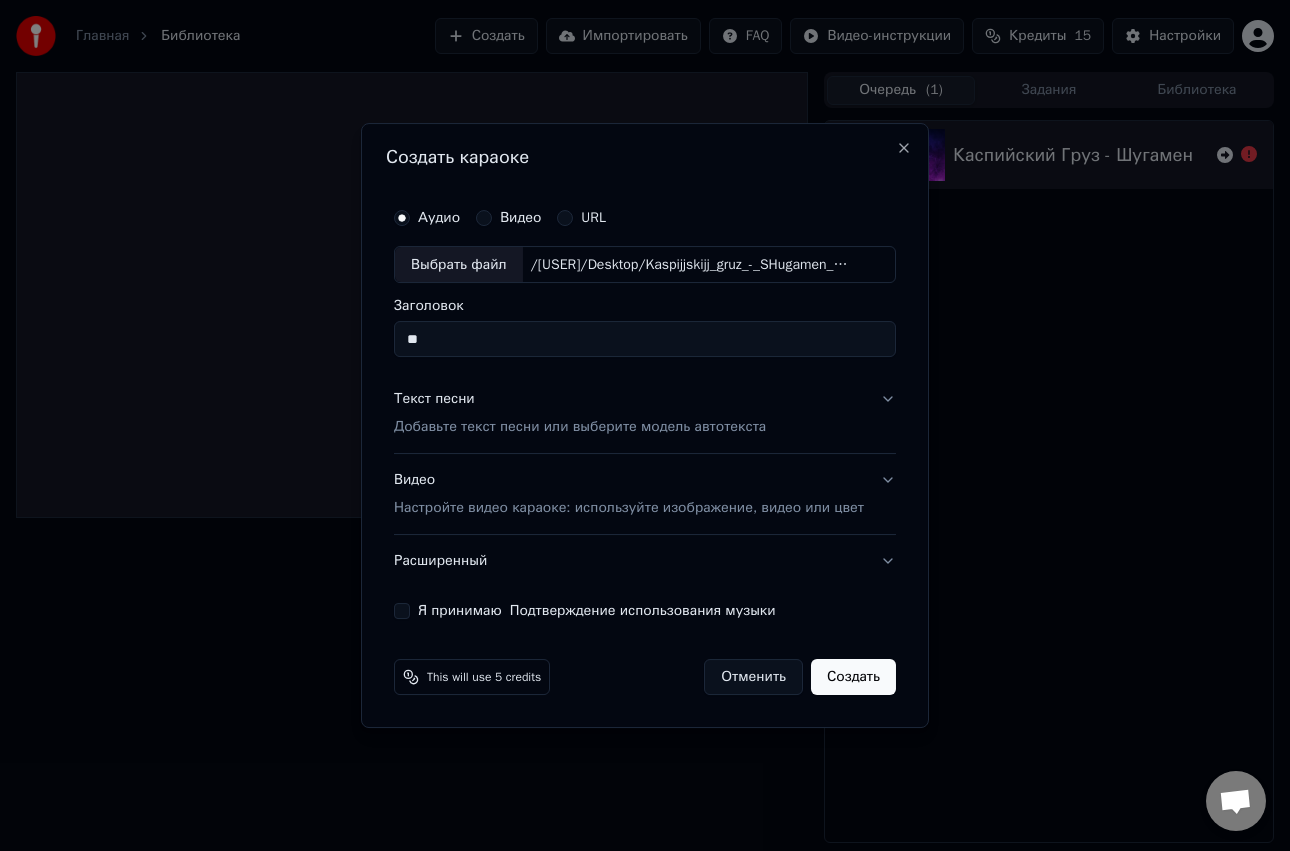 type on "*" 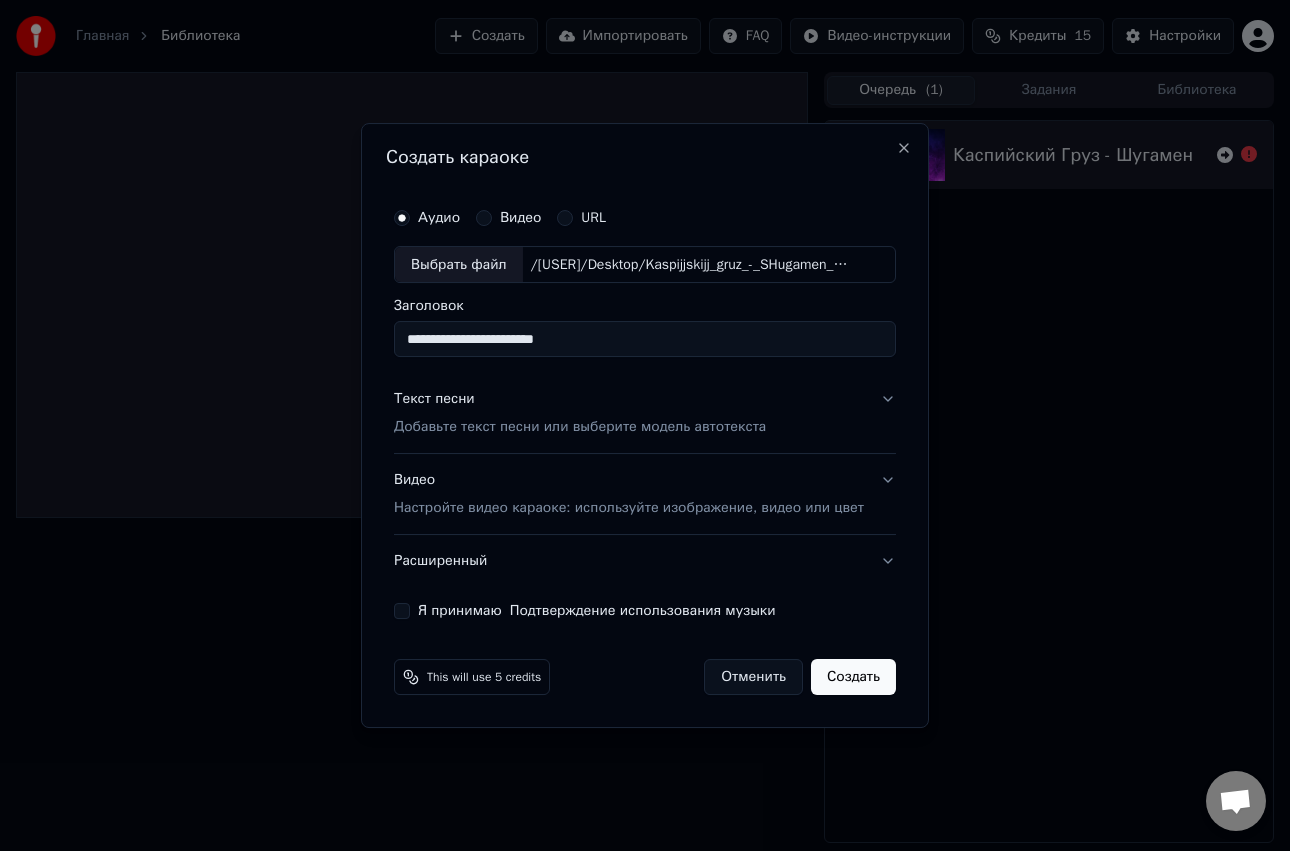 type on "**********" 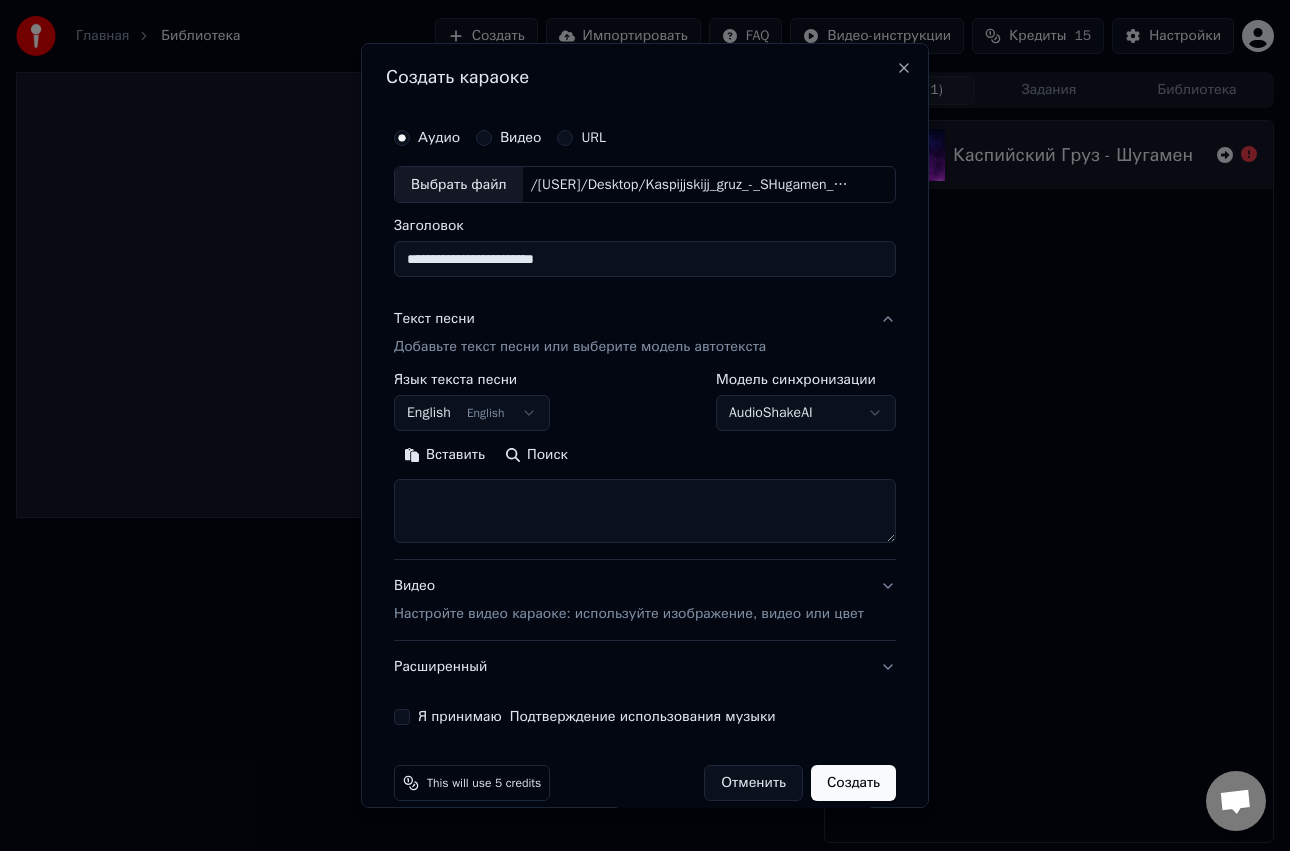 click at bounding box center (645, 512) 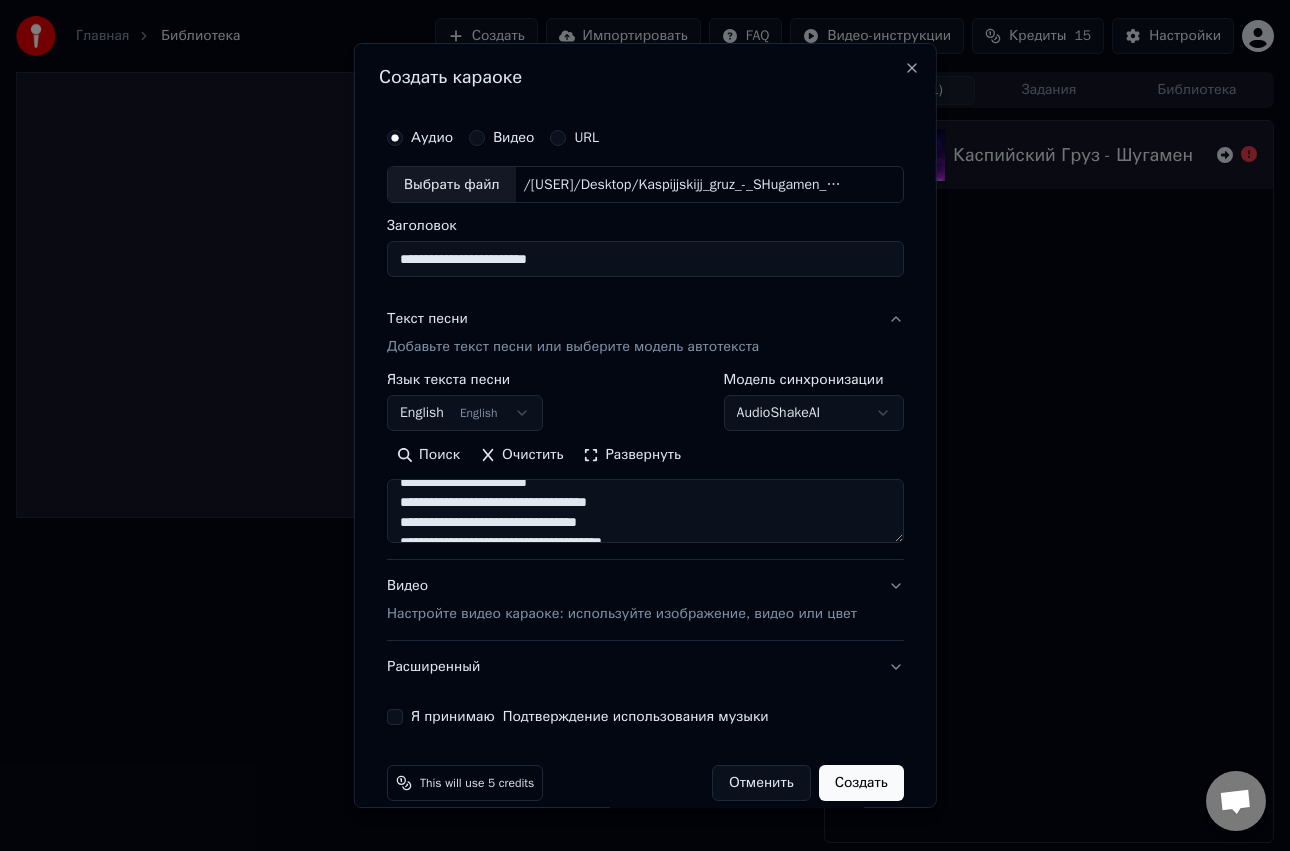 scroll, scrollTop: 1033, scrollLeft: 0, axis: vertical 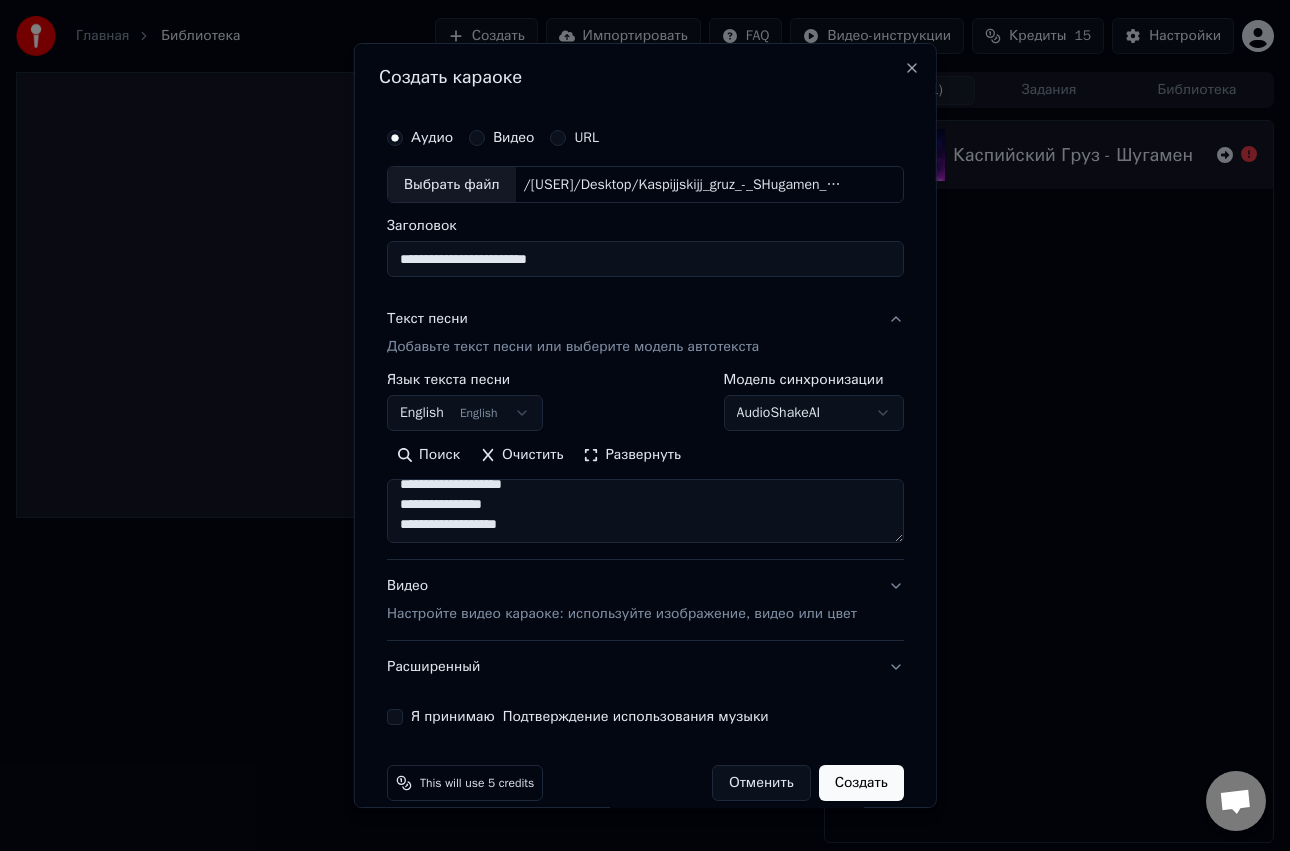 type on "**********" 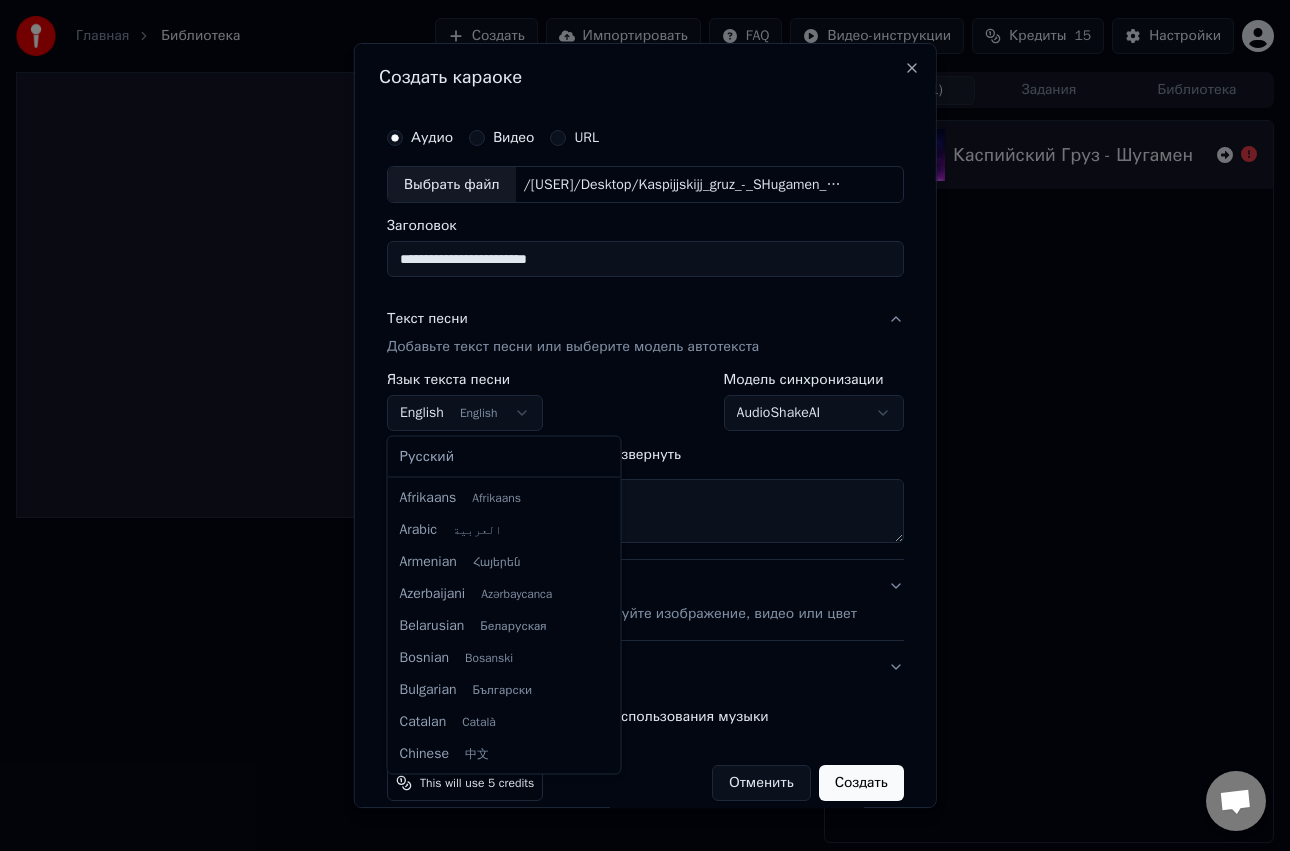 scroll, scrollTop: 160, scrollLeft: 0, axis: vertical 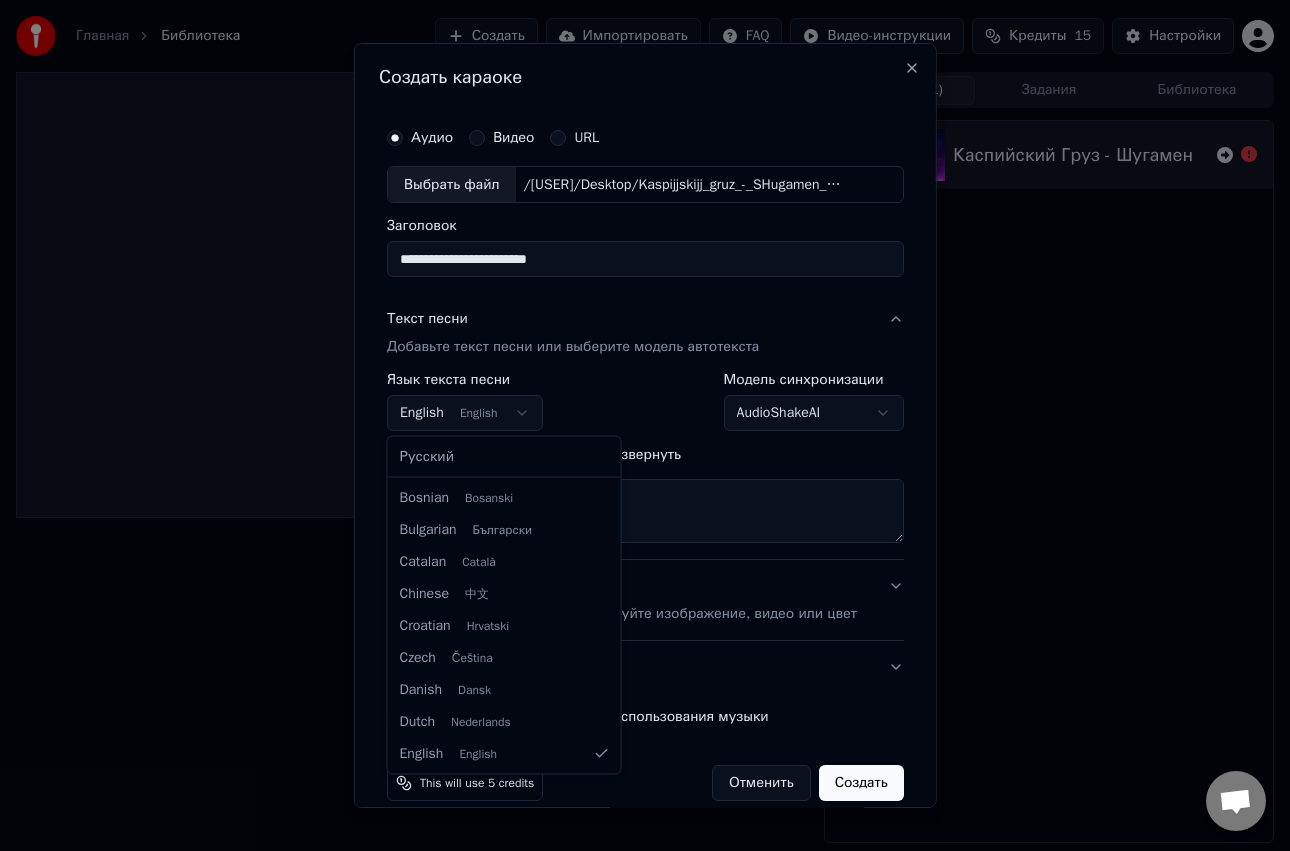 select on "**" 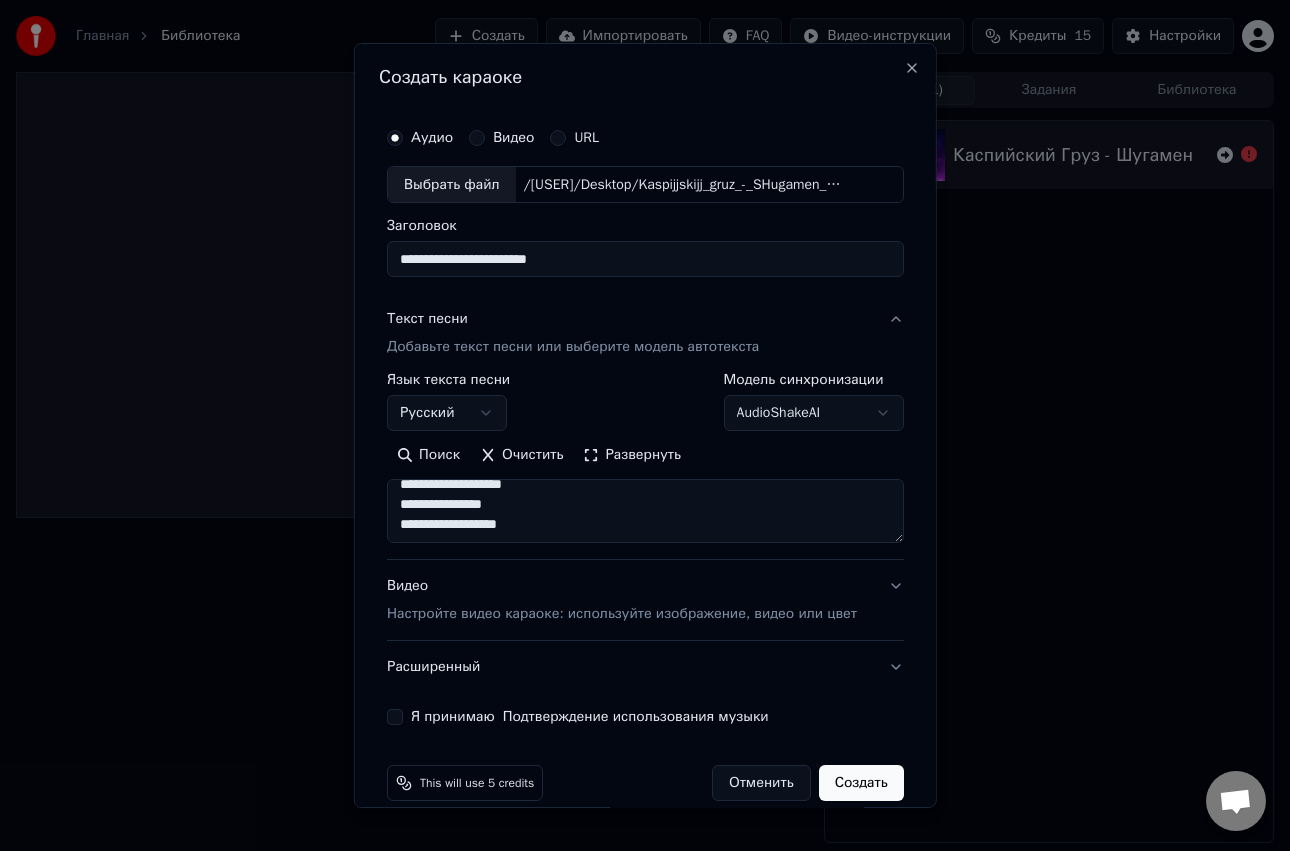 scroll, scrollTop: 26, scrollLeft: 0, axis: vertical 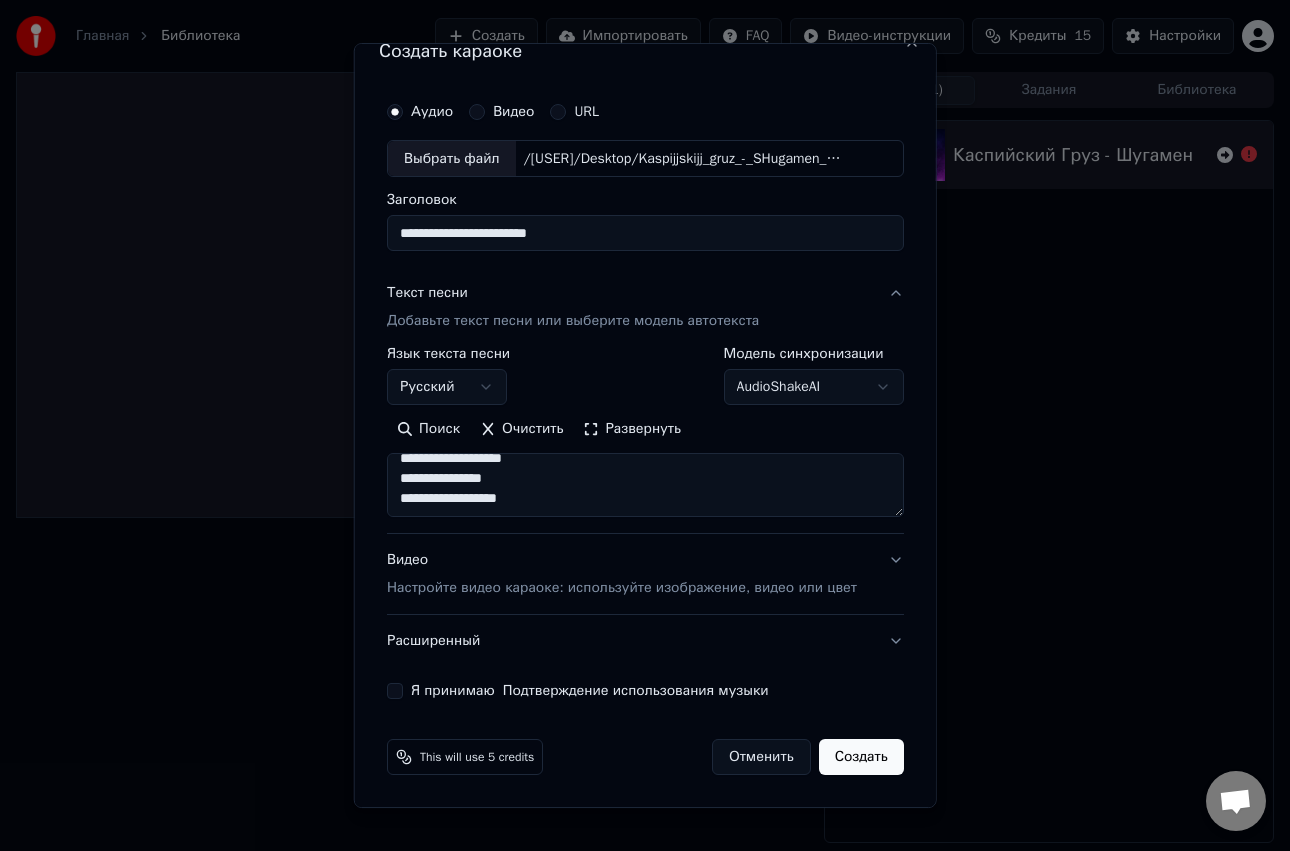 click on "Я принимаю   Подтверждение использования музыки" at bounding box center (395, 691) 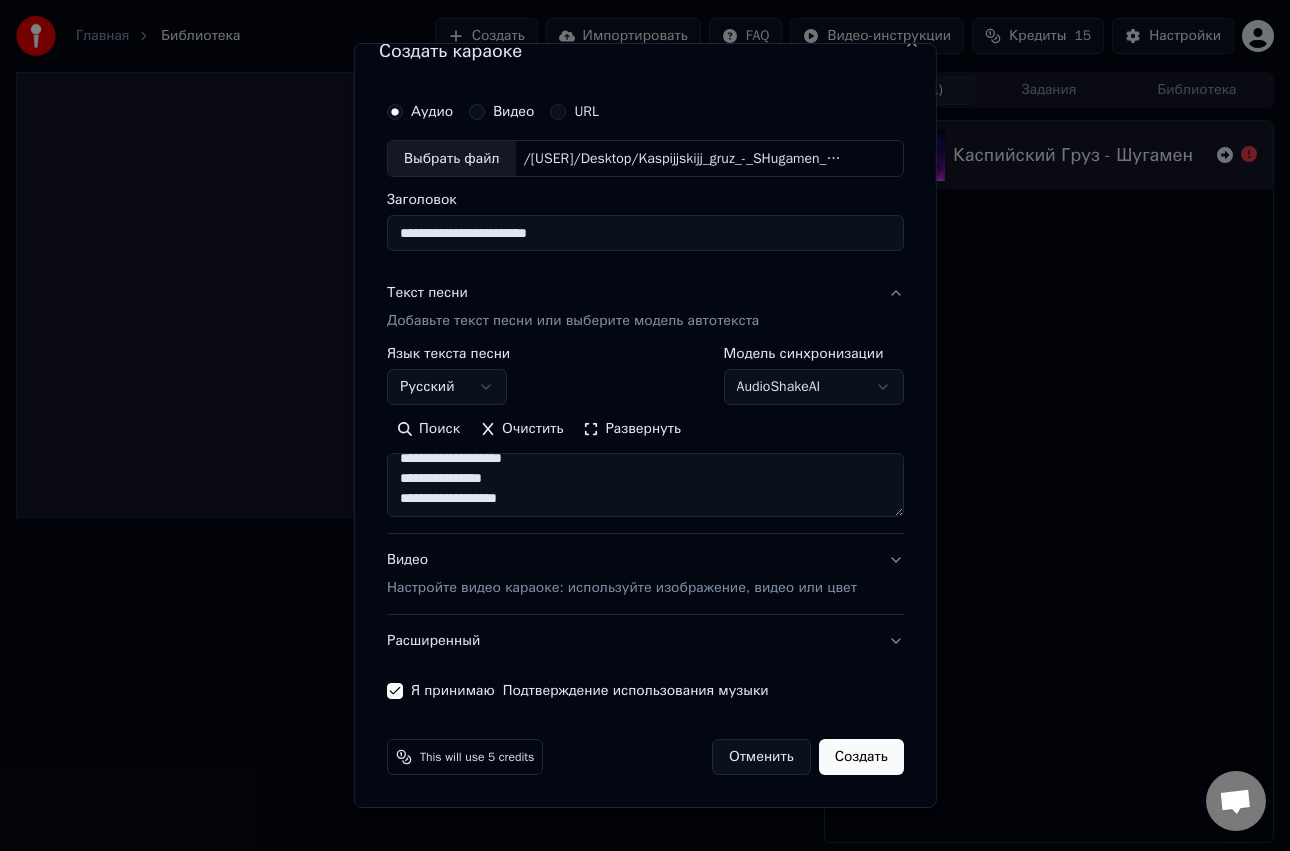 click on "Видео Настройте видео караоке: используйте изображение, видео или цвет" at bounding box center [645, 575] 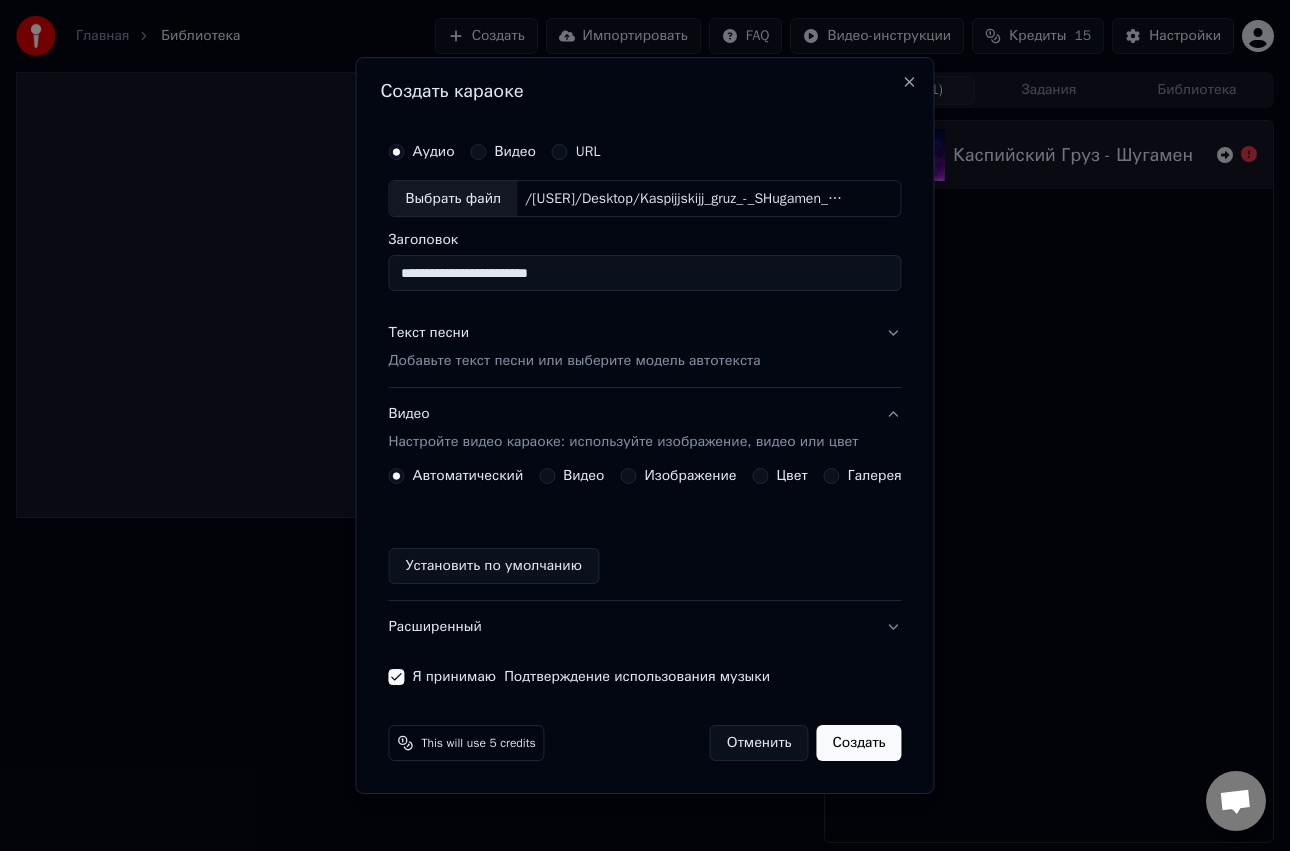 click on "Изображение" at bounding box center (628, 476) 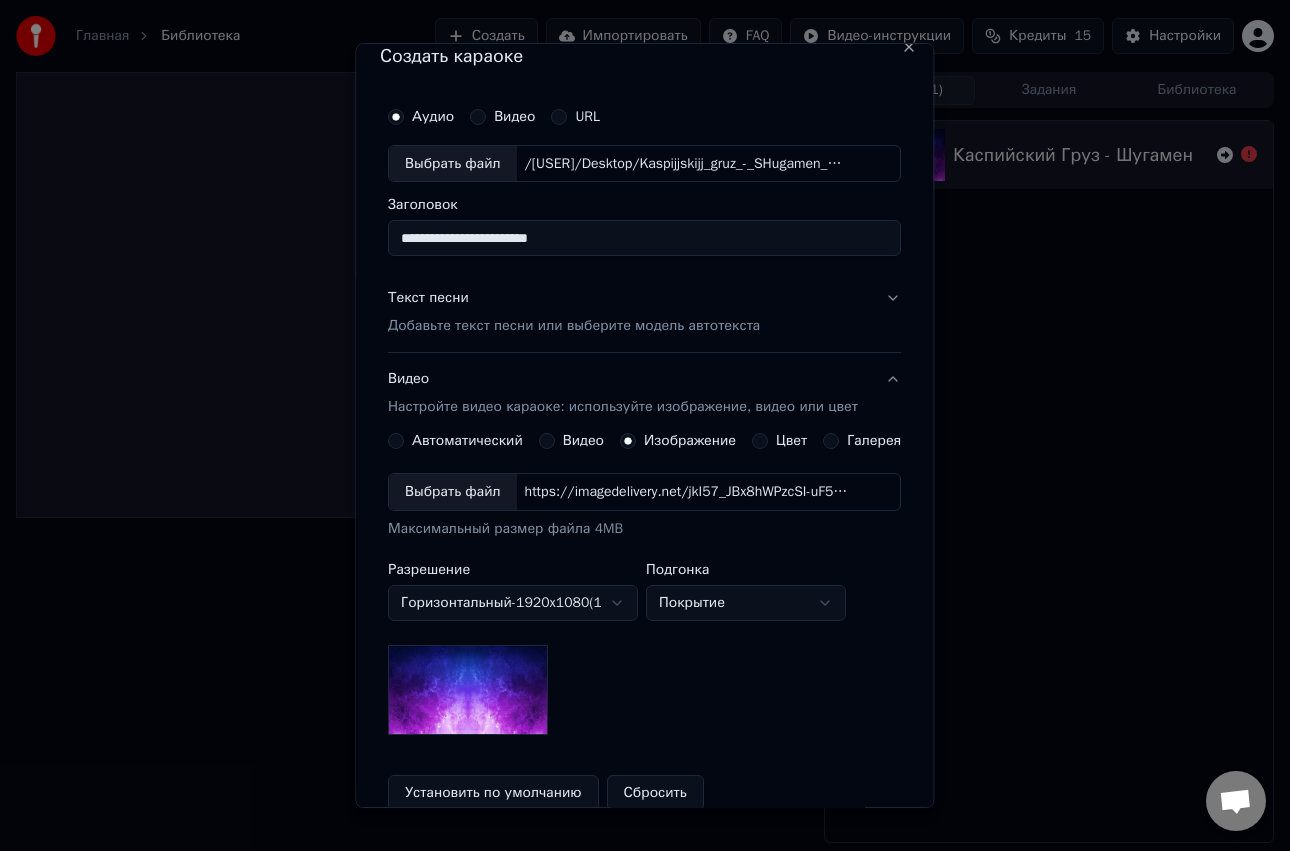 scroll, scrollTop: 26, scrollLeft: 0, axis: vertical 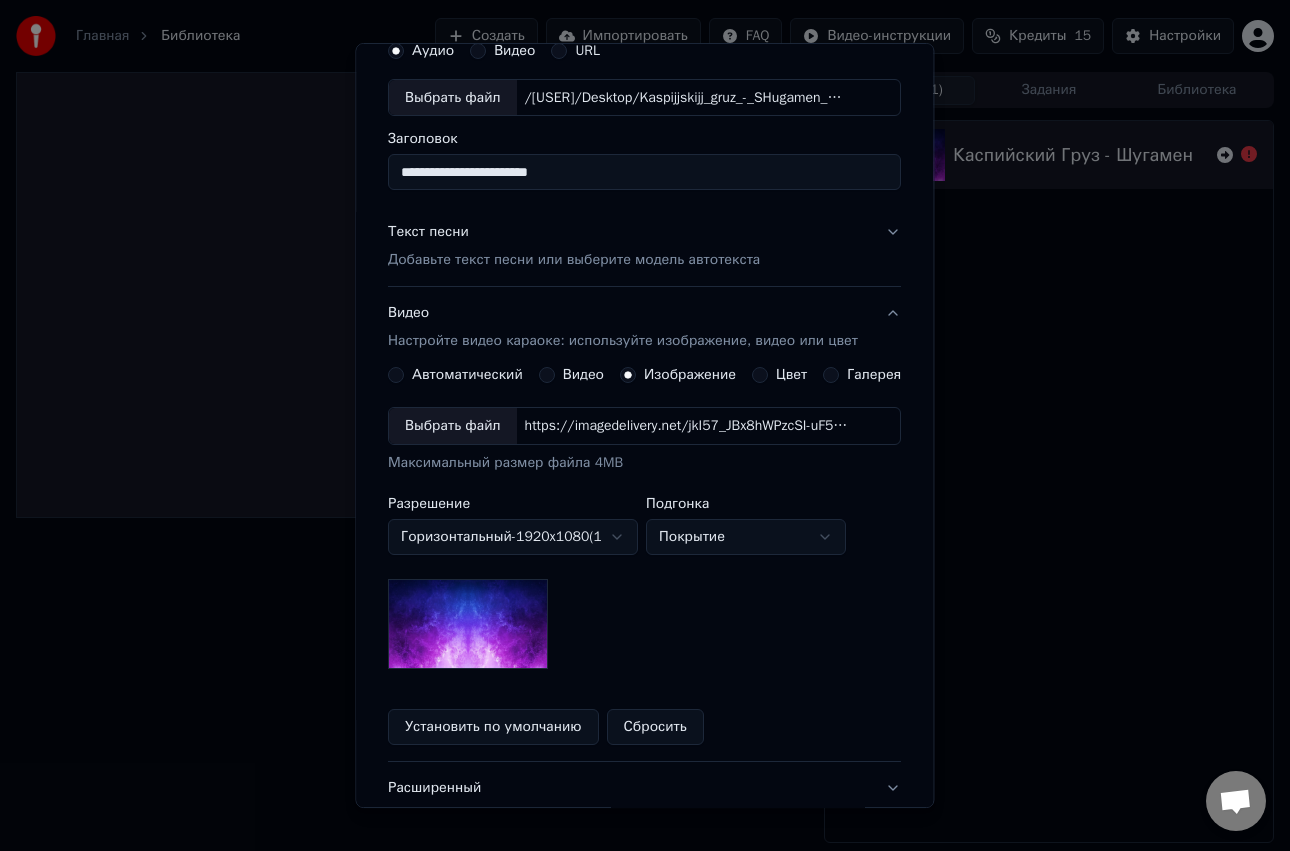 click at bounding box center (468, 624) 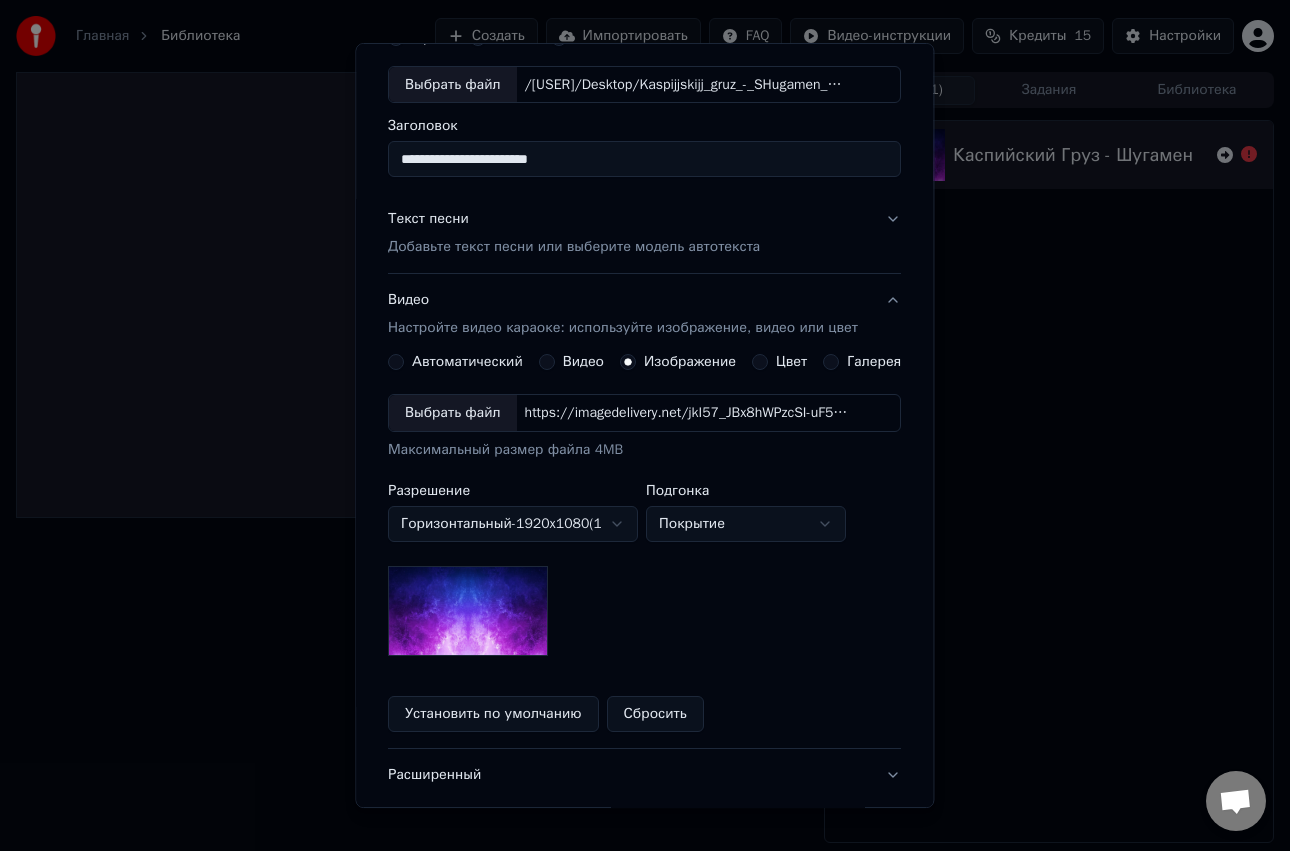 scroll, scrollTop: 107, scrollLeft: 0, axis: vertical 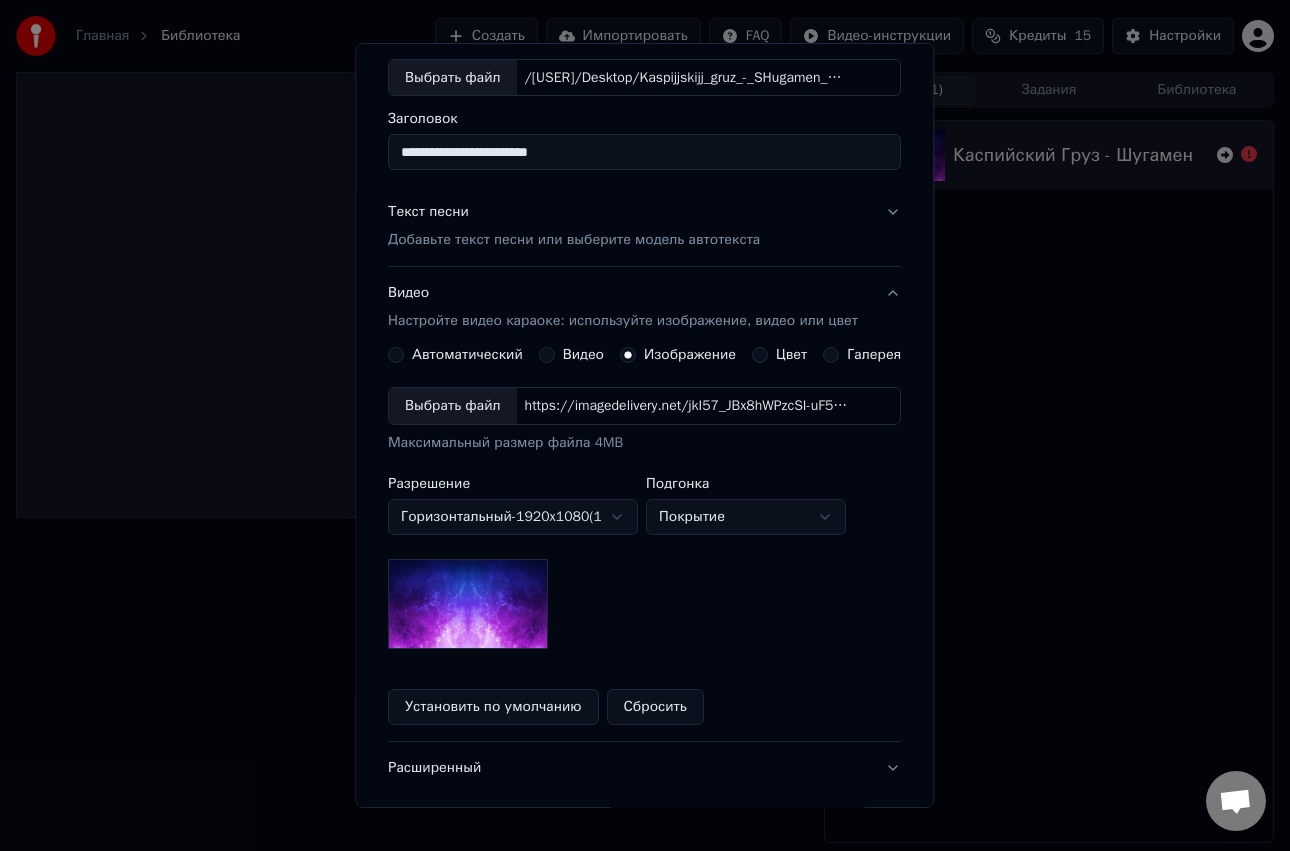 click on "Автоматический" at bounding box center [455, 355] 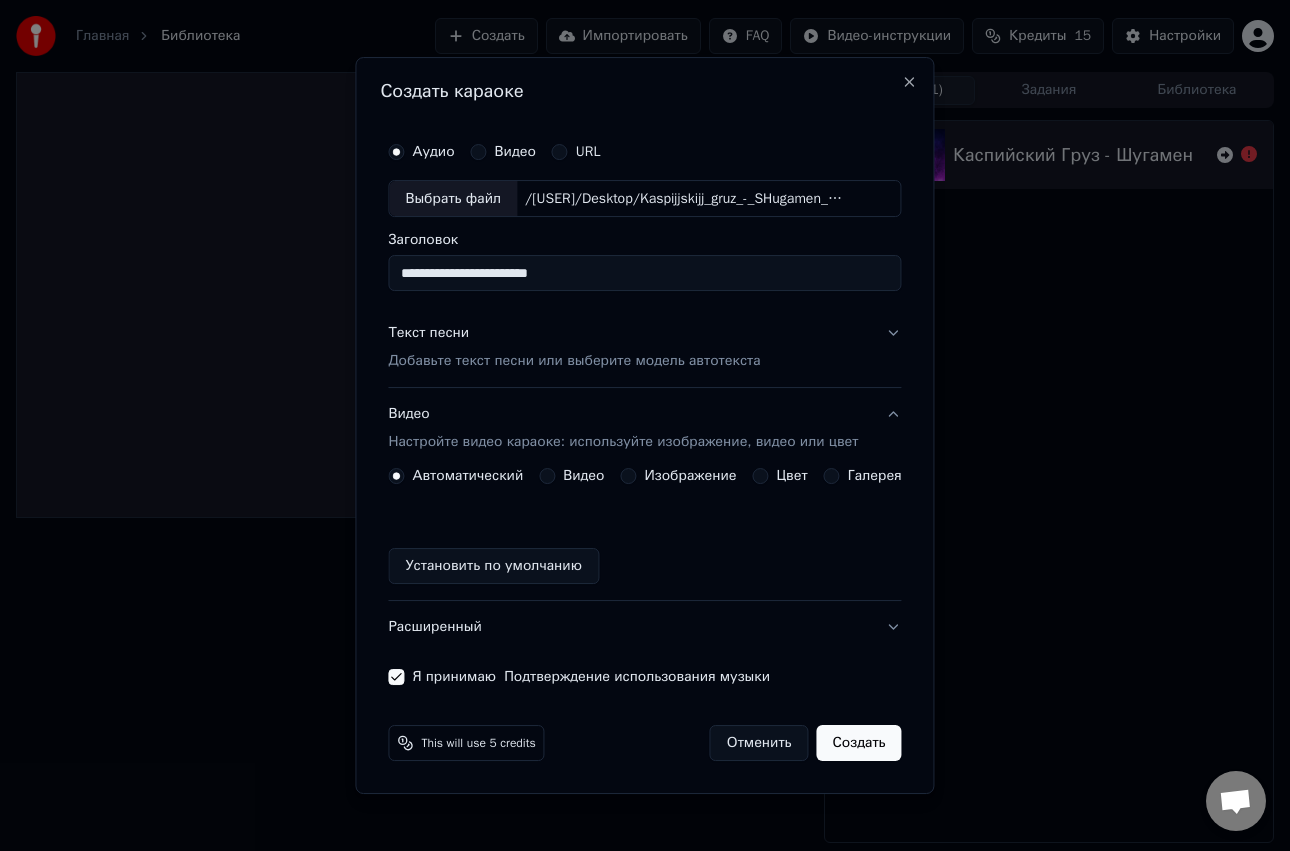 scroll, scrollTop: 0, scrollLeft: 0, axis: both 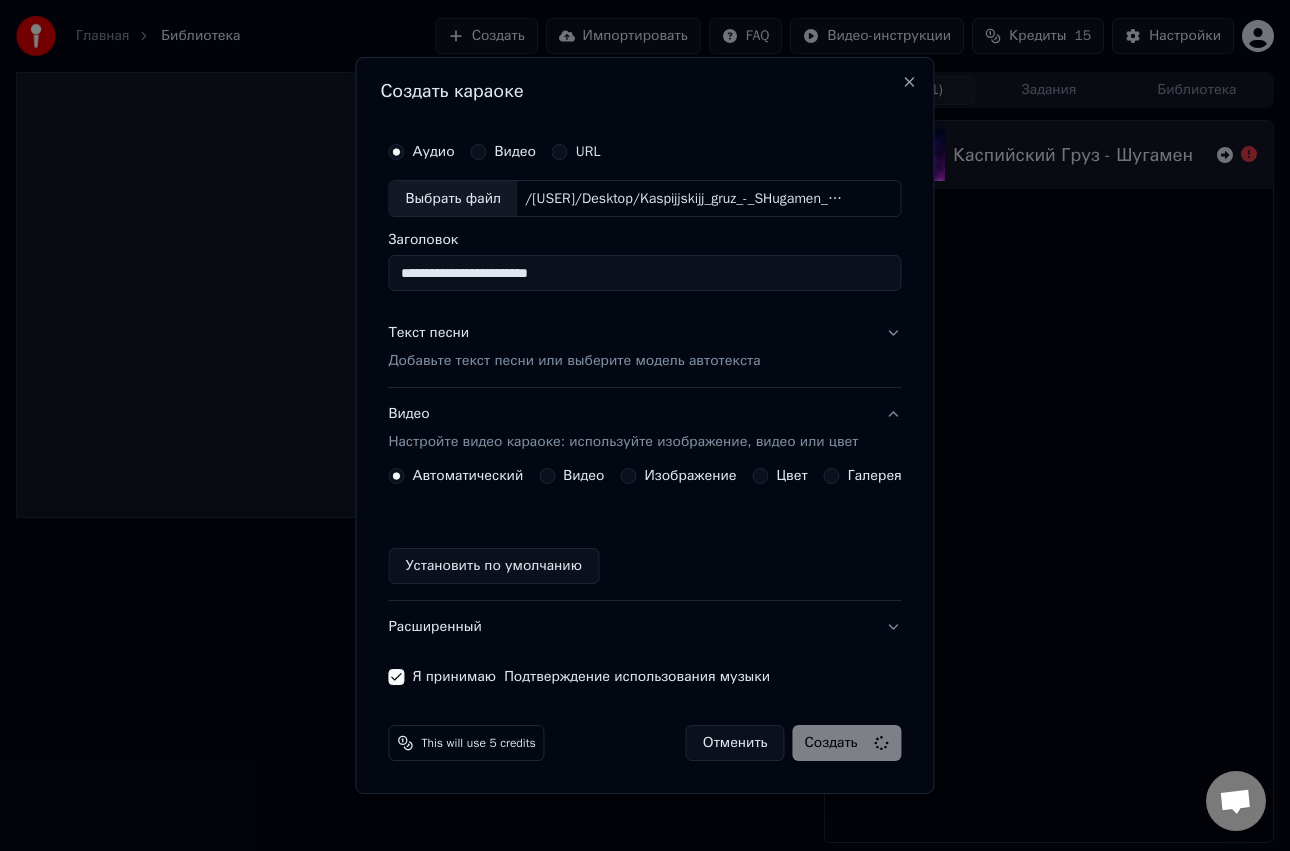 type 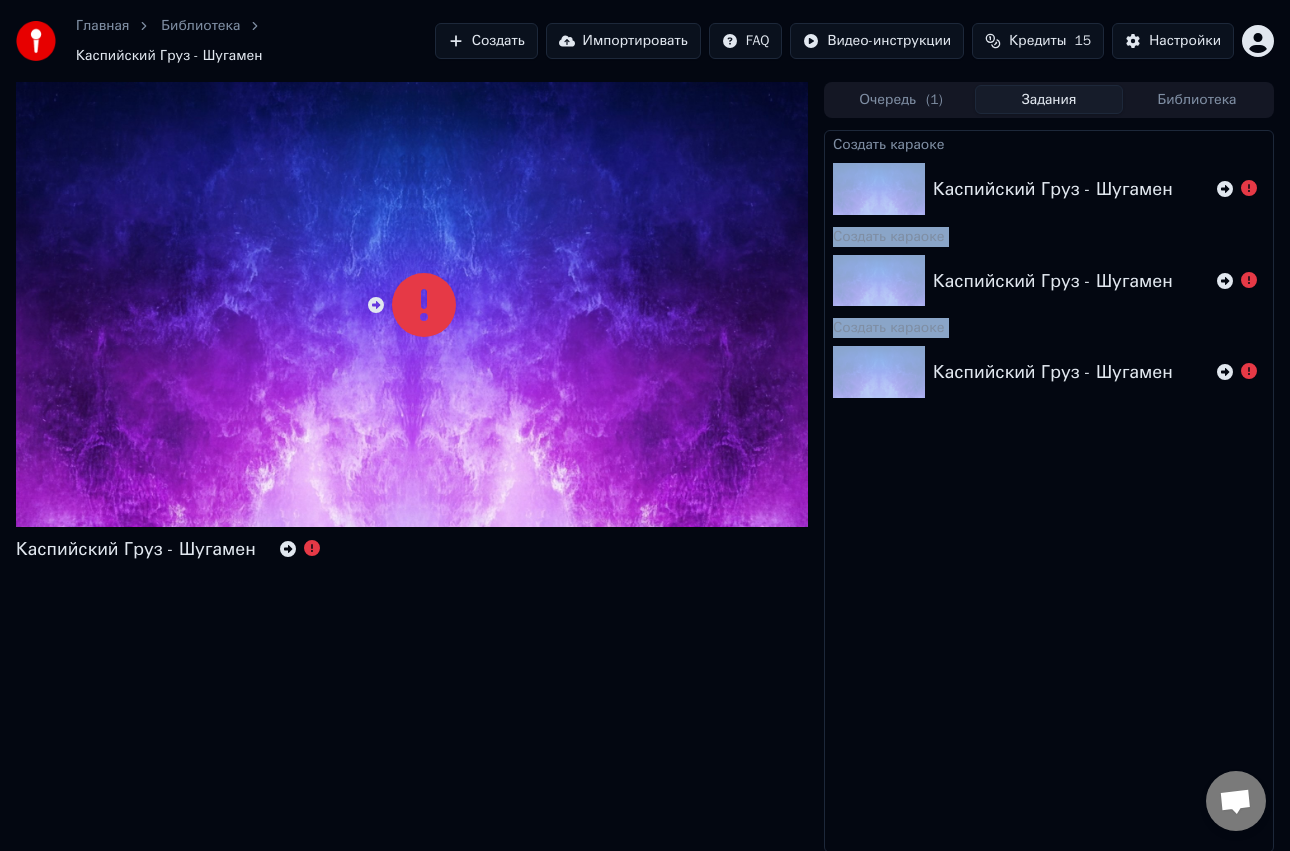 drag, startPoint x: 445, startPoint y: 247, endPoint x: 830, endPoint y: 207, distance: 387.07236 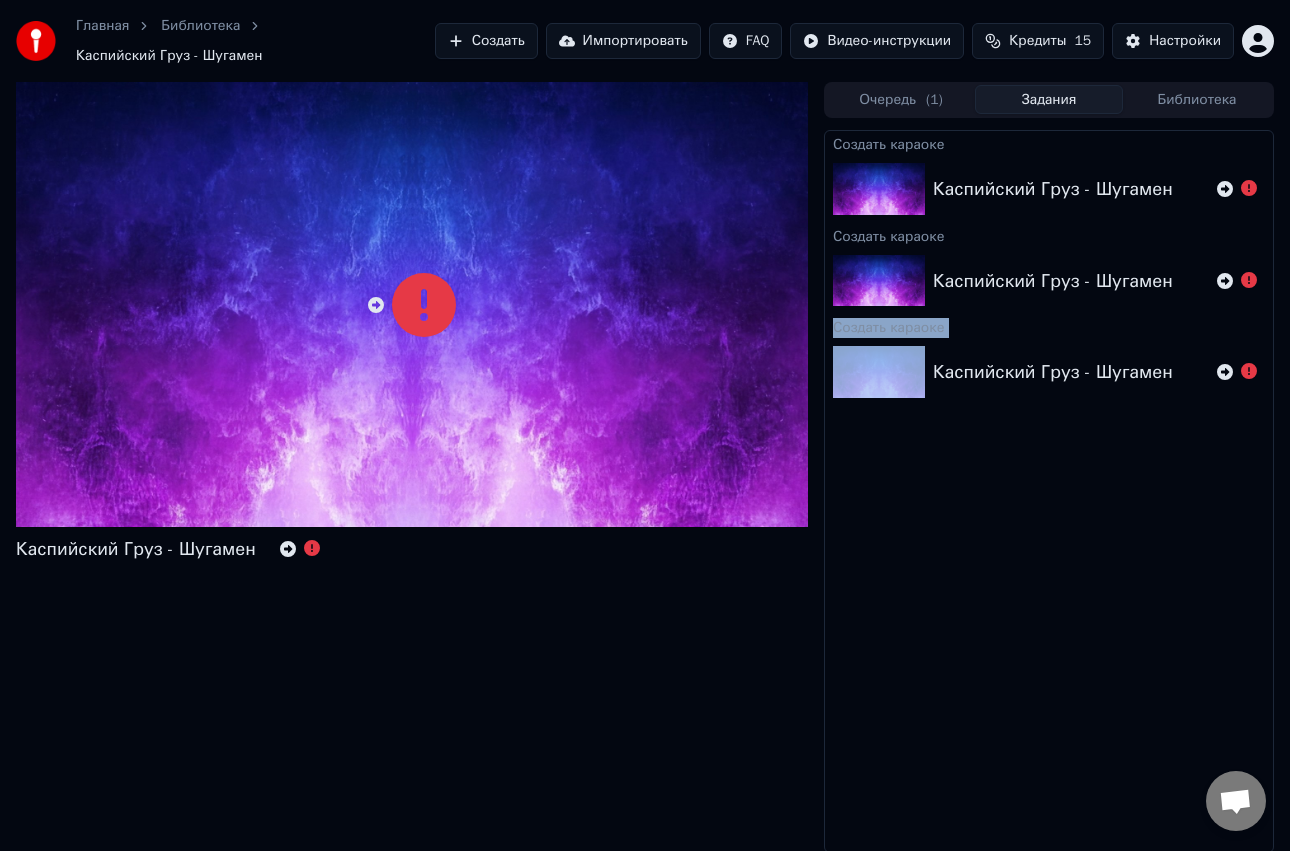 drag, startPoint x: 440, startPoint y: 246, endPoint x: 1012, endPoint y: 266, distance: 572.34955 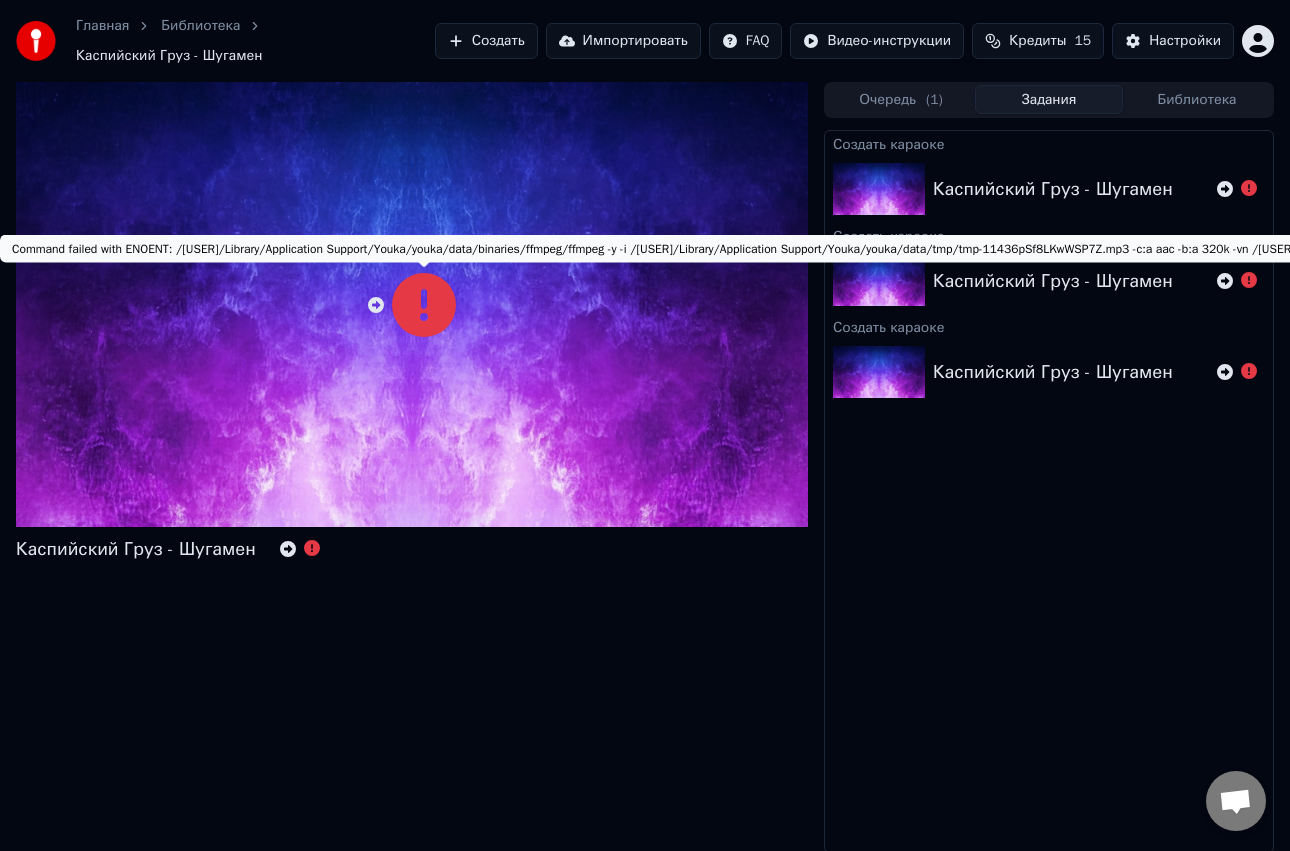 click on "Command failed with ENOENT: /[PATH]/ffmpeg -y -i /[PATH]/ffmpeg -c:a aac -b:a 320k -vn /[PATH]/audio-11436v55YEeb6Wu1H.m4a
spawn /[PATH]/ffmpeg ENOENT Command failed with ENOENT: /[PATH]/ffmpeg -y -i /[PATH]/ffmpeg -c:a aac -b:a 320k -vn /[PATH]/audio-11436v55YEeb6Wu1H.m4a
spawn /[PATH]/ffmpeg ENOENT" at bounding box center [1161, 249] 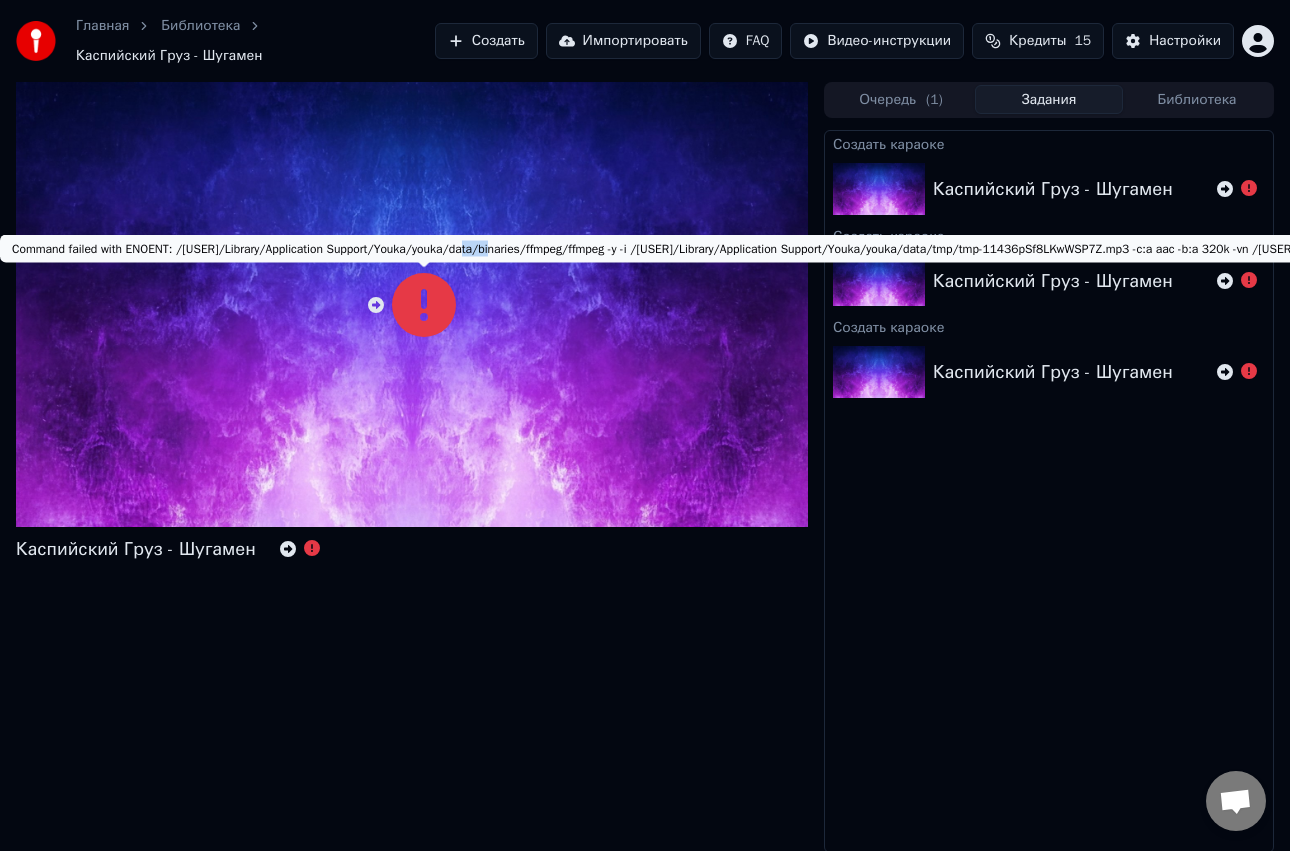 click on "Command failed with ENOENT: /[PATH]/ffmpeg -y -i /[PATH]/ffmpeg -c:a aac -b:a 320k -vn /[PATH]/audio-11436v55YEeb6Wu1H.m4a
spawn /[PATH]/ffmpeg ENOENT Command failed with ENOENT: /[PATH]/ffmpeg -y -i /[PATH]/ffmpeg -c:a aac -b:a 320k -vn /[PATH]/audio-11436v55YEeb6Wu1H.m4a
spawn /[PATH]/ffmpeg ENOENT" at bounding box center [1161, 249] 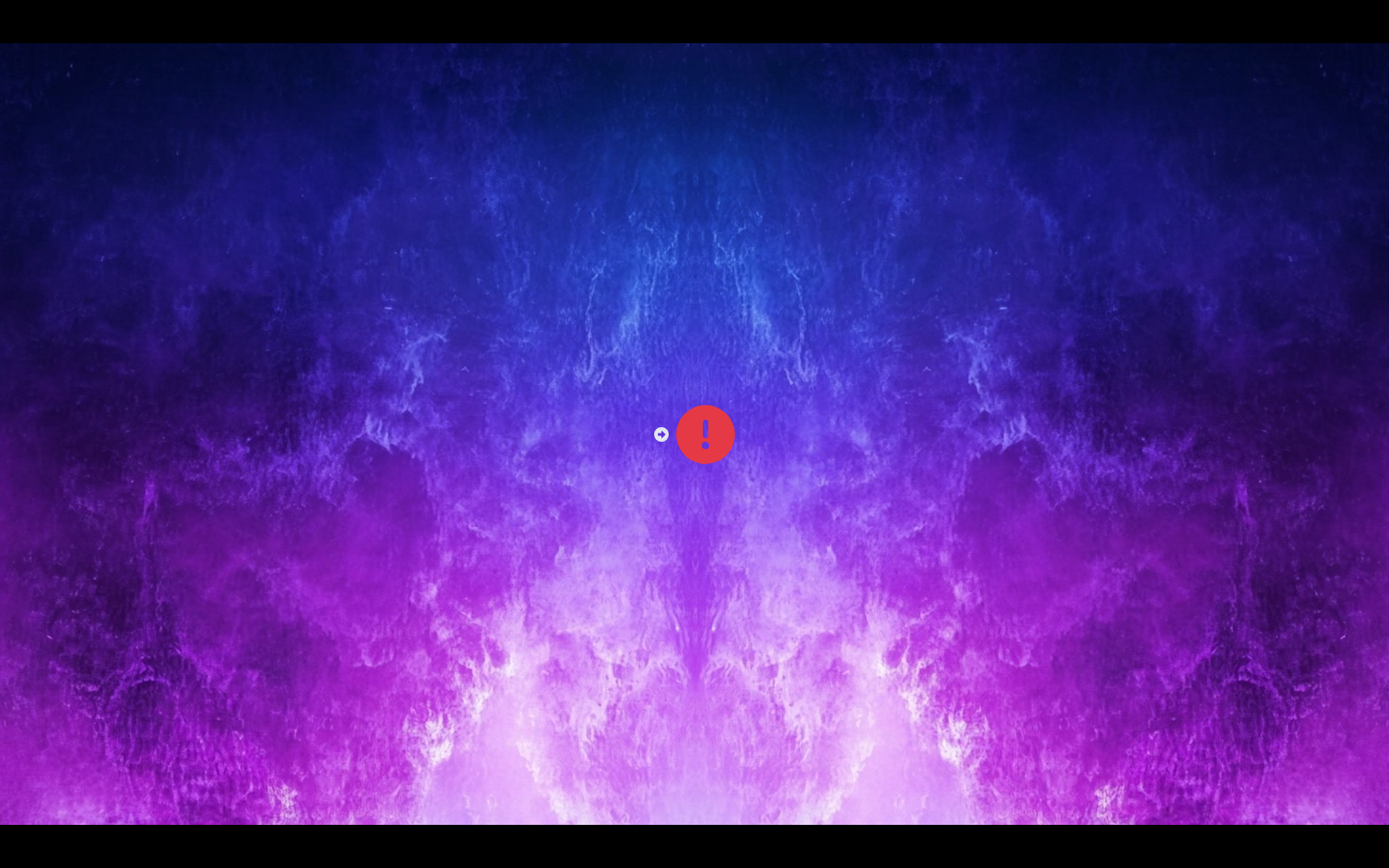 click 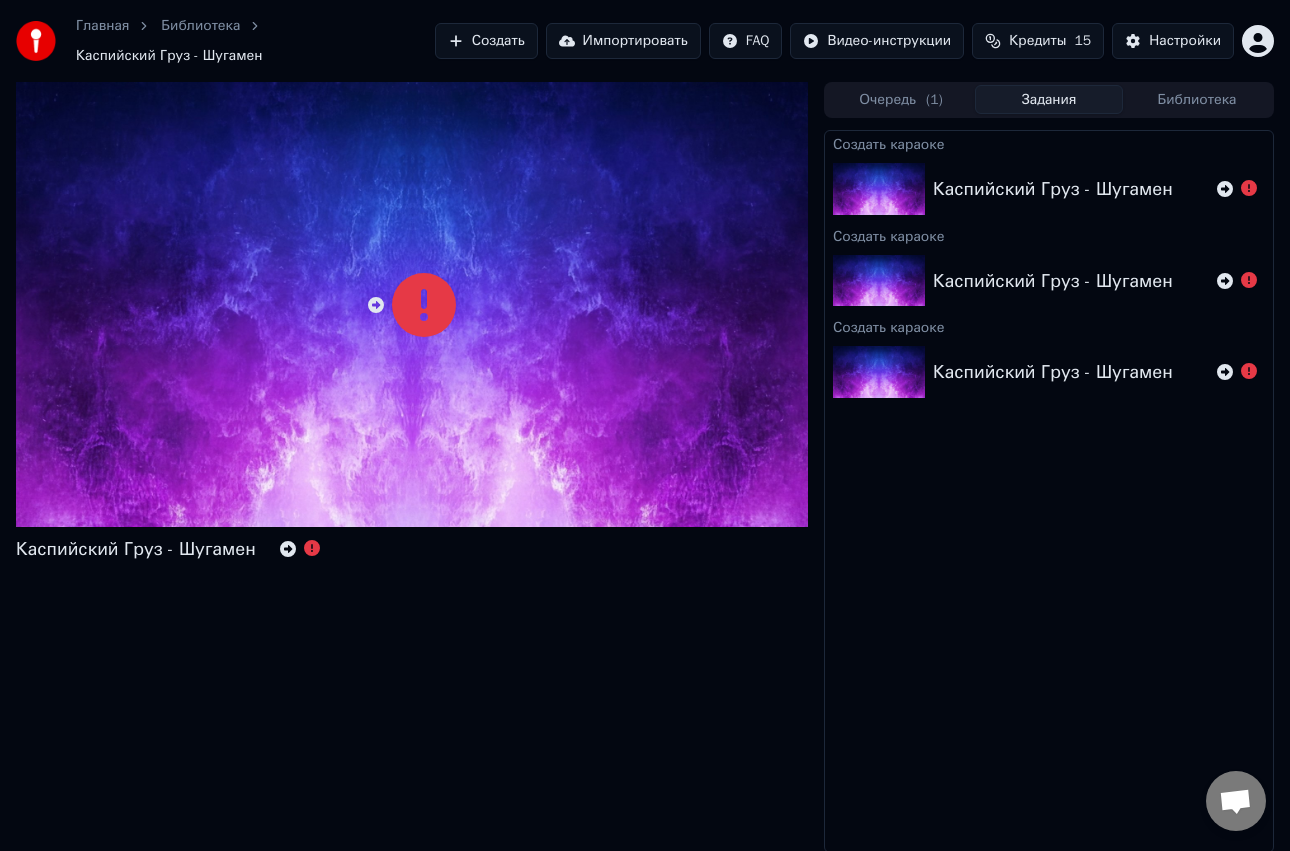 click on "Каспийский Груз - Шугамен" at bounding box center [412, 467] 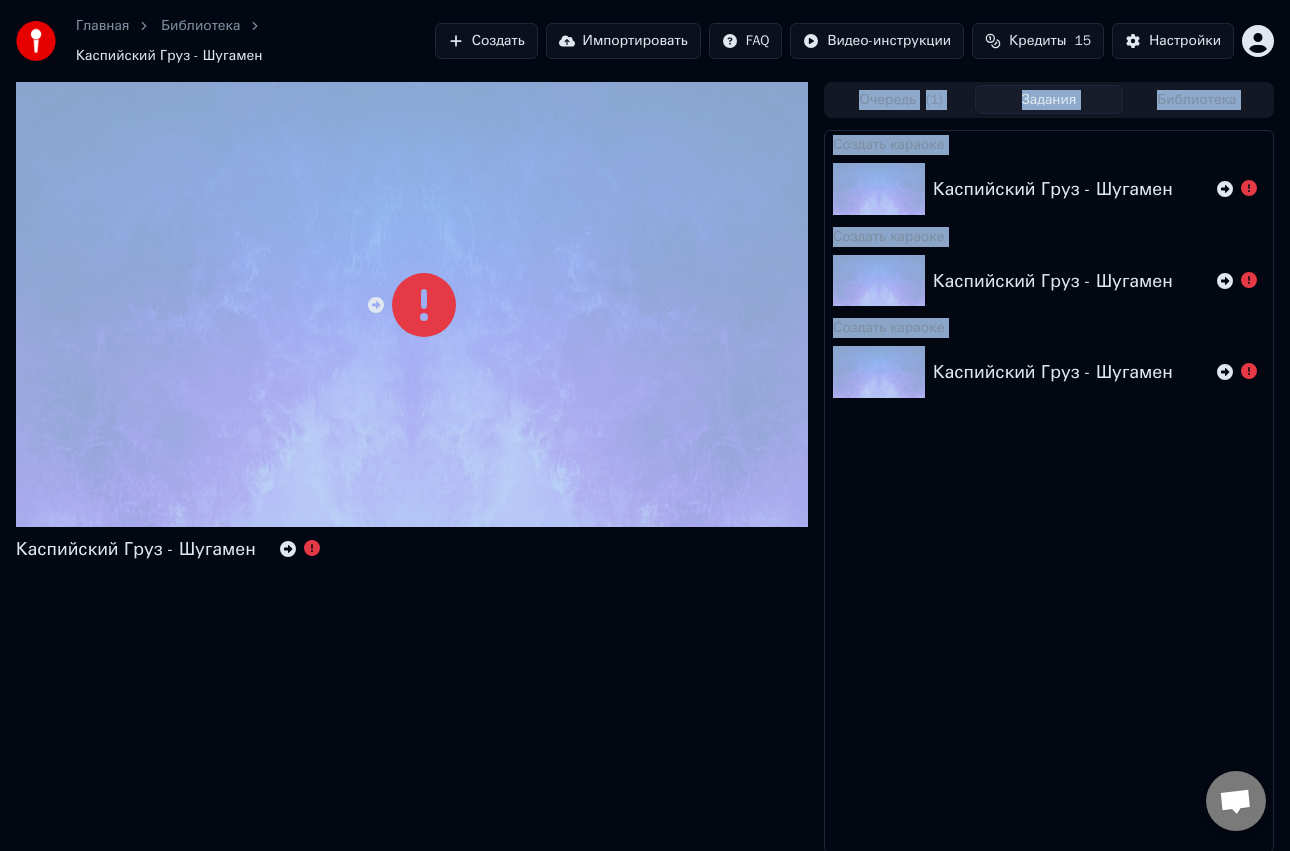 drag, startPoint x: 14, startPoint y: 249, endPoint x: 408, endPoint y: 223, distance: 394.85693 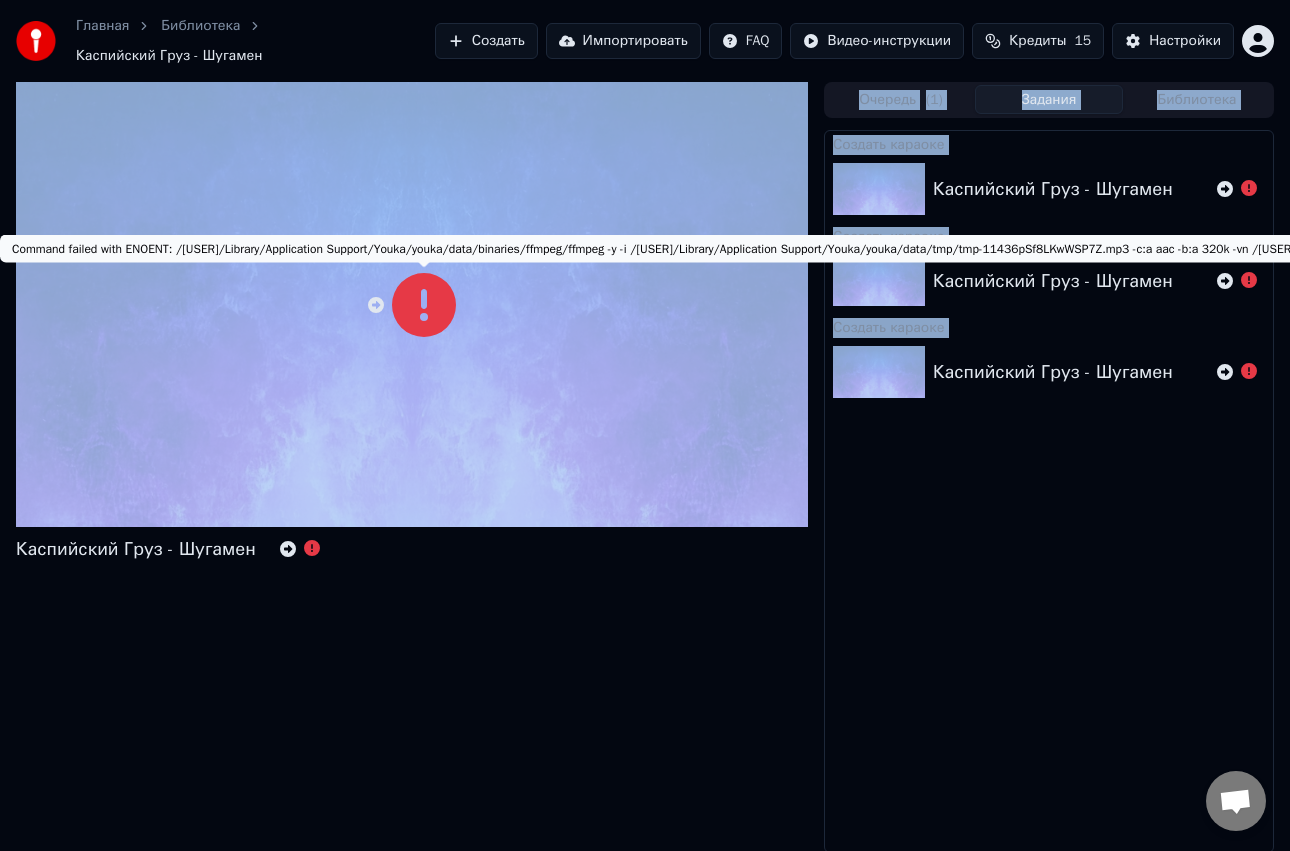 copy on "Command failed with ENOENT: /[USER]/Library/Application Support/Youka/youka/data/binaries/ffmpeg/ffmpeg -y -i /[USER]/Library/Application Support/Youka/youka/data/tmp/tmp-11436pSf8LKwWSP7Z.mp3 -c:a aac -b:a 320k -vn /[USER]/Music/Youka/file-fe1ec372a85f769a966818296f43d4ec/audio-11436v55YEeb6Wu1H.m4a
spawn /[USER]/Library/Application Support/Youka/youka/data/binaries/ffmpeg/ffmpeg ENOENT" 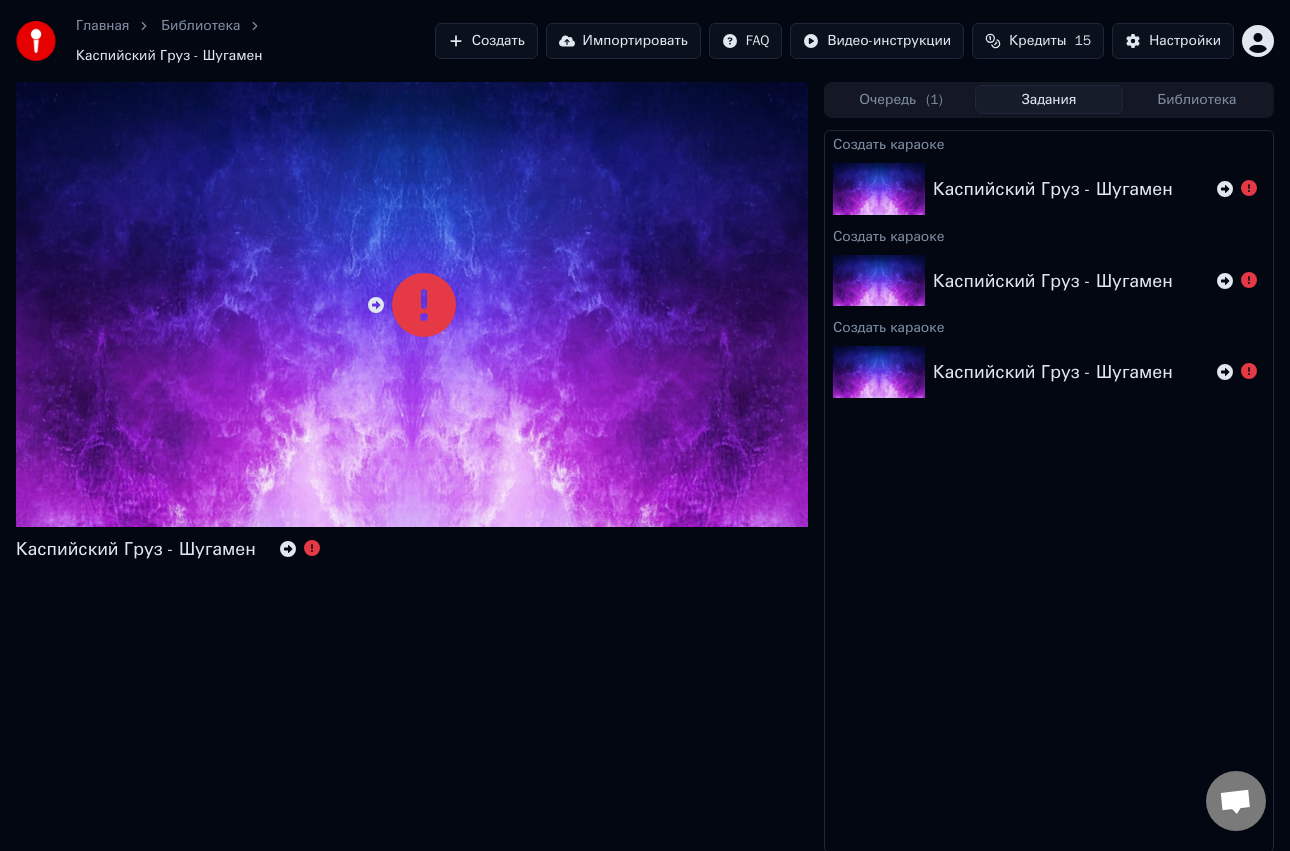 click on "Каспийский Груз - Шугамен" at bounding box center [412, 467] 